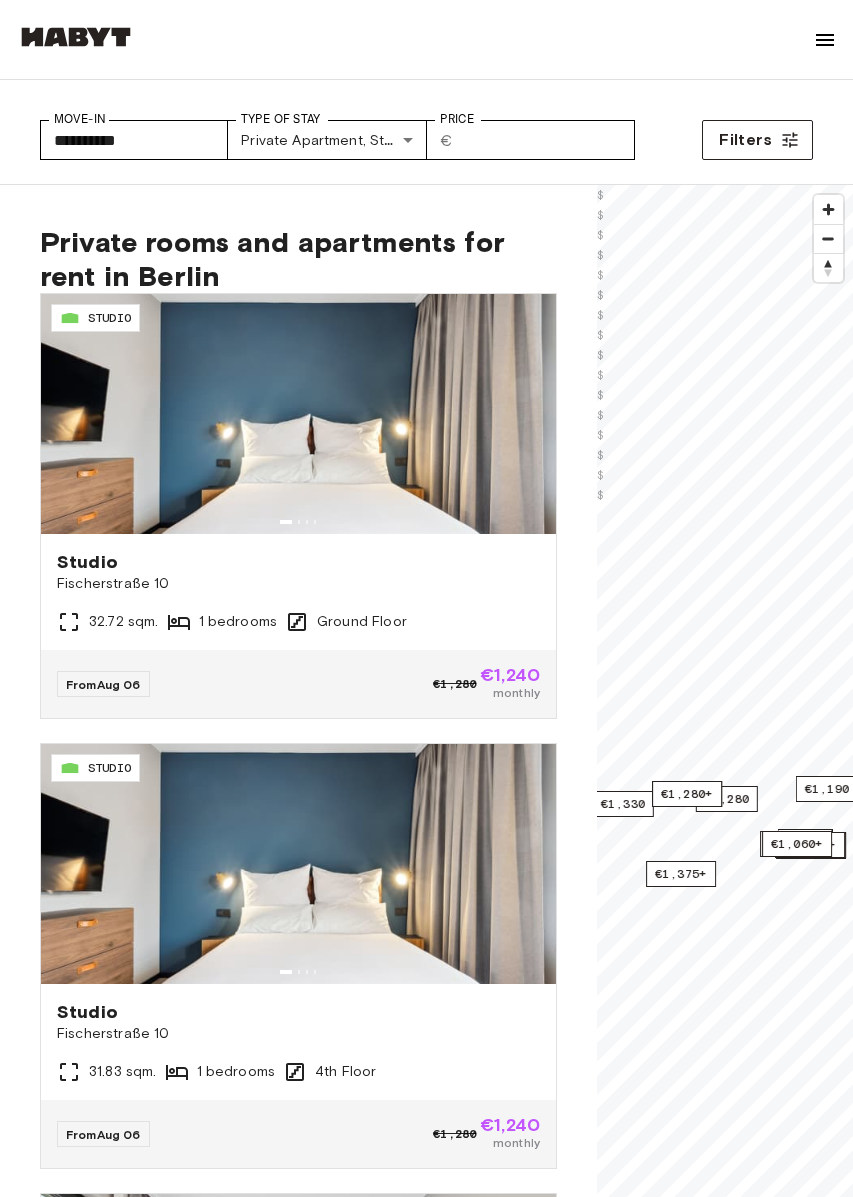 scroll, scrollTop: 0, scrollLeft: 0, axis: both 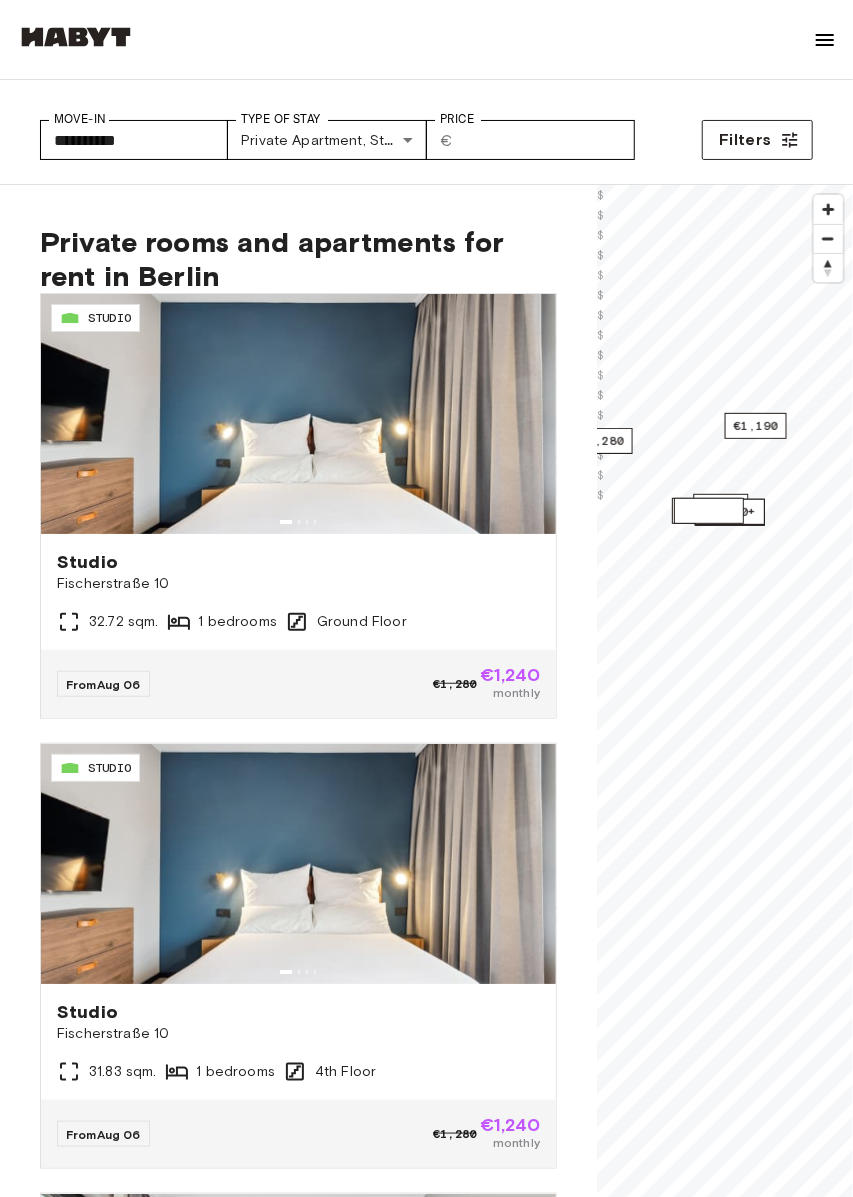click on "€1,060+" at bounding box center [709, 511] 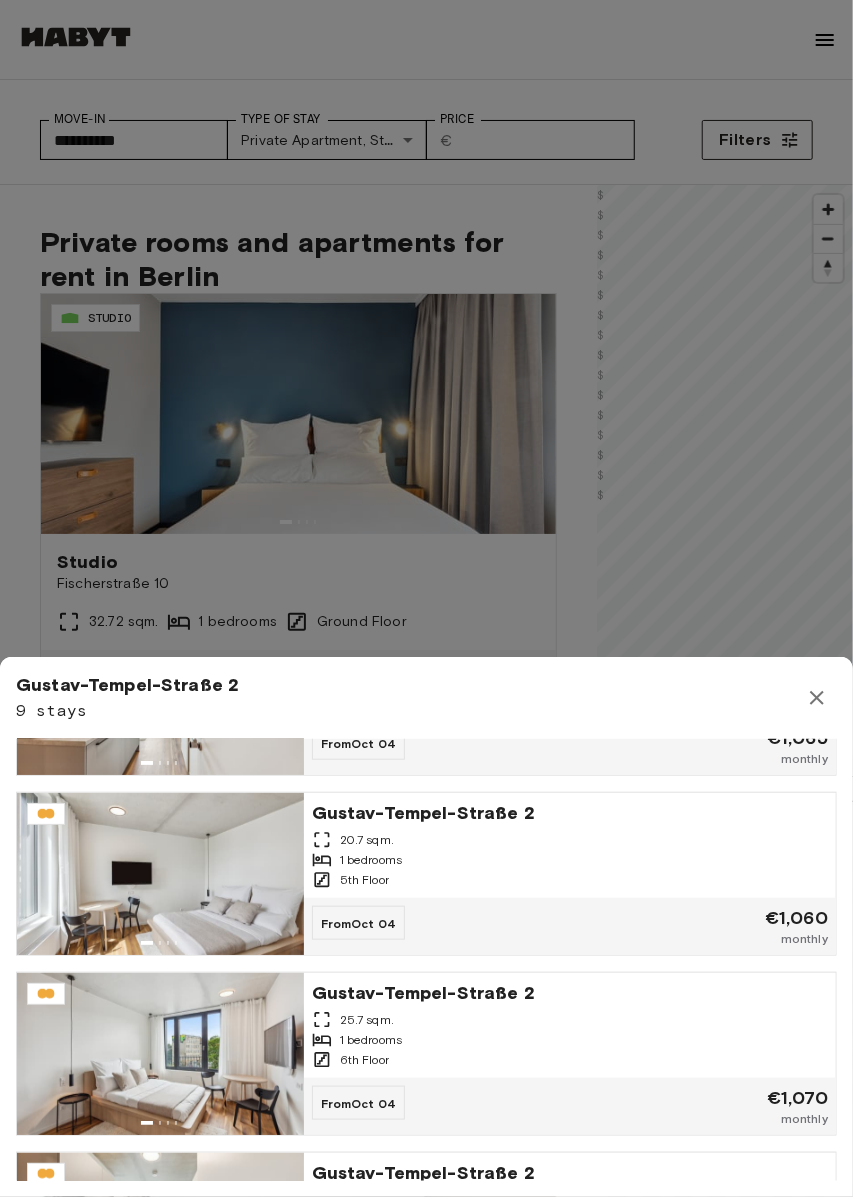 scroll, scrollTop: 0, scrollLeft: 0, axis: both 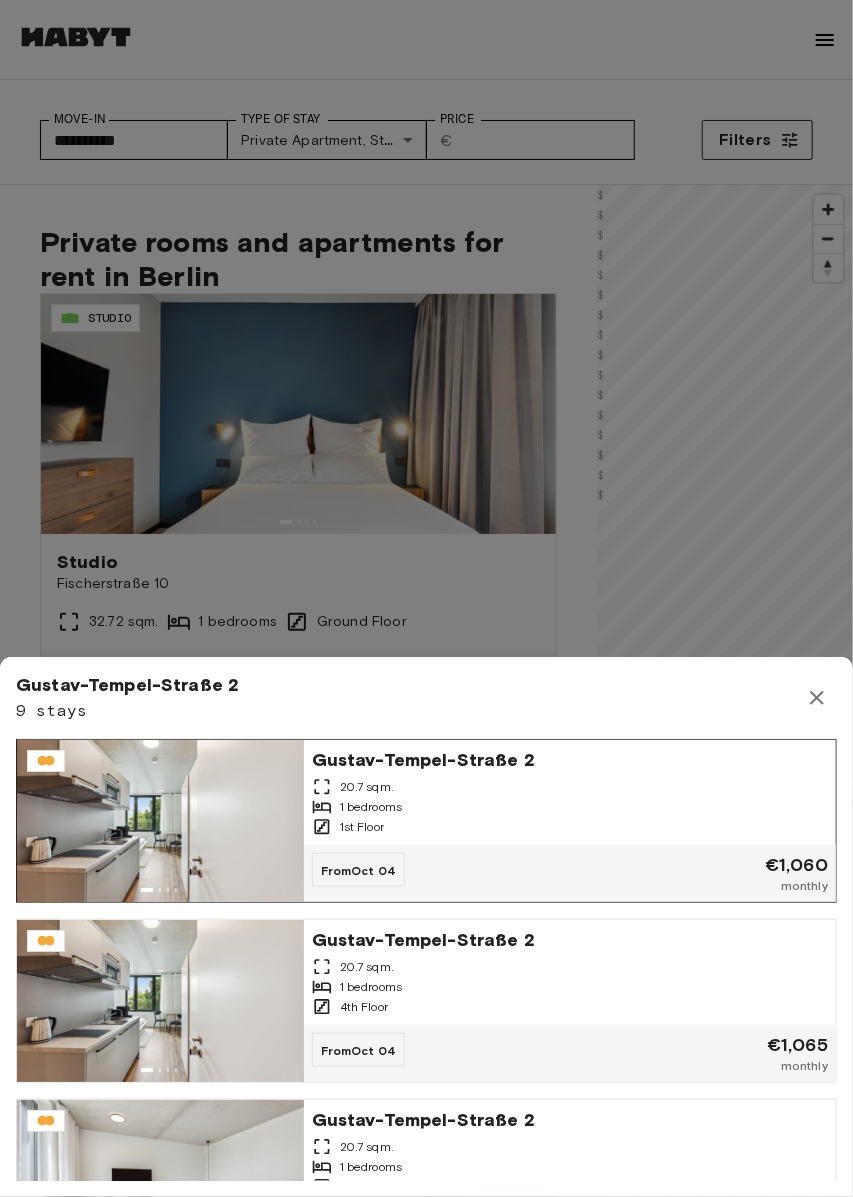 click on "1 bedrooms" at bounding box center [570, 807] 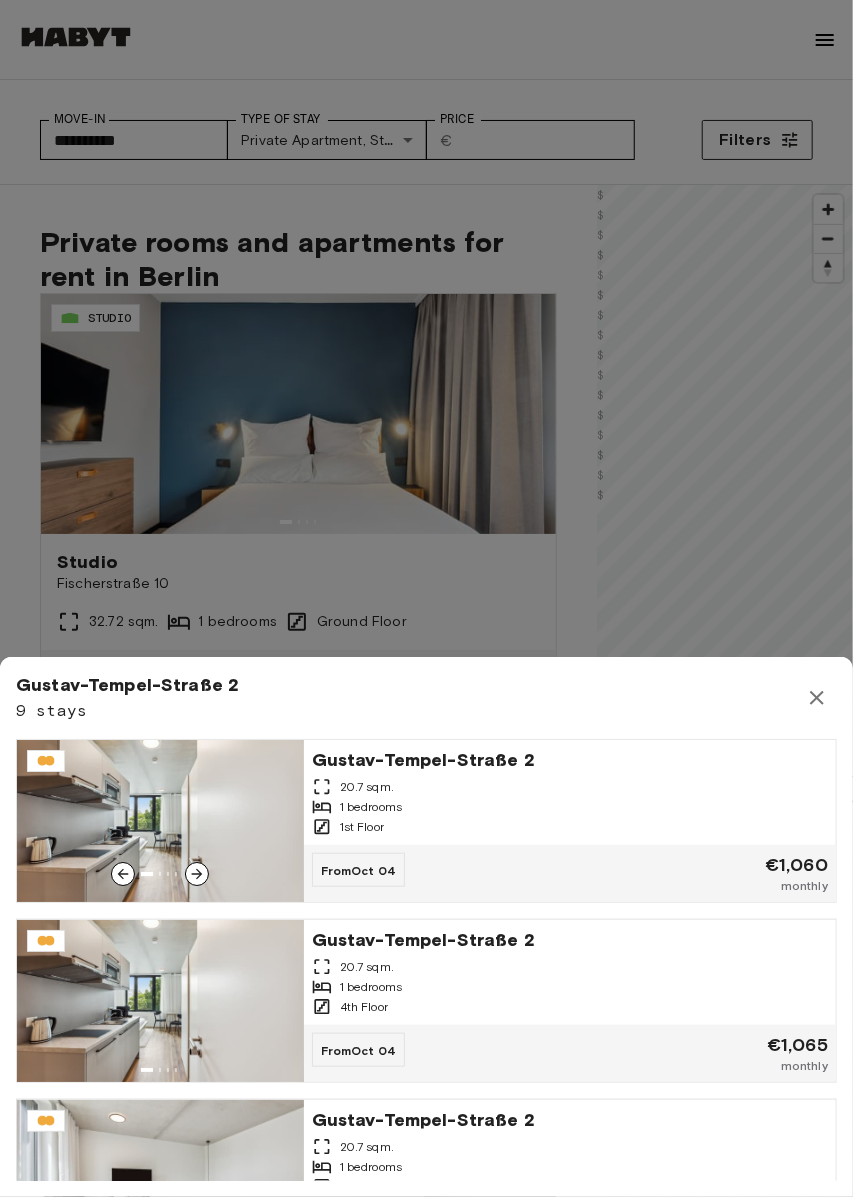 click at bounding box center [426, 598] 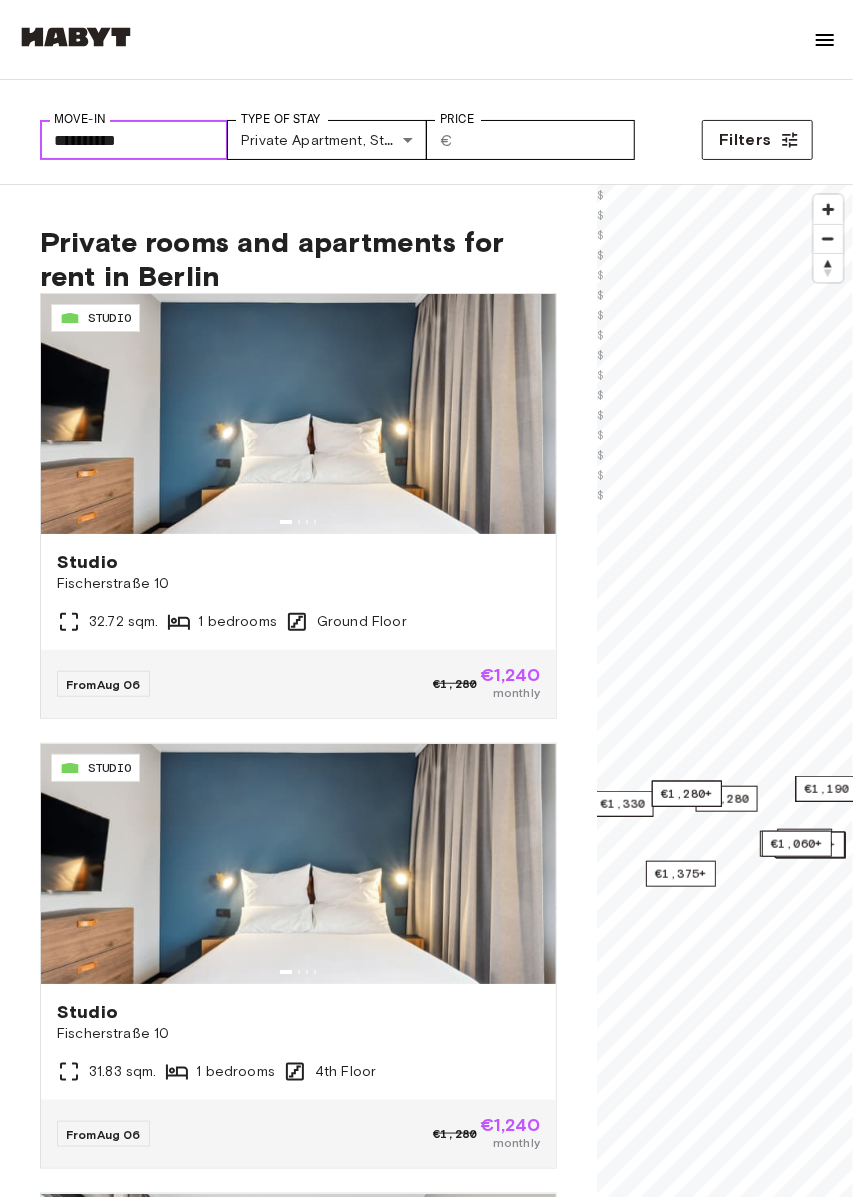 click on "**********" at bounding box center [134, 140] 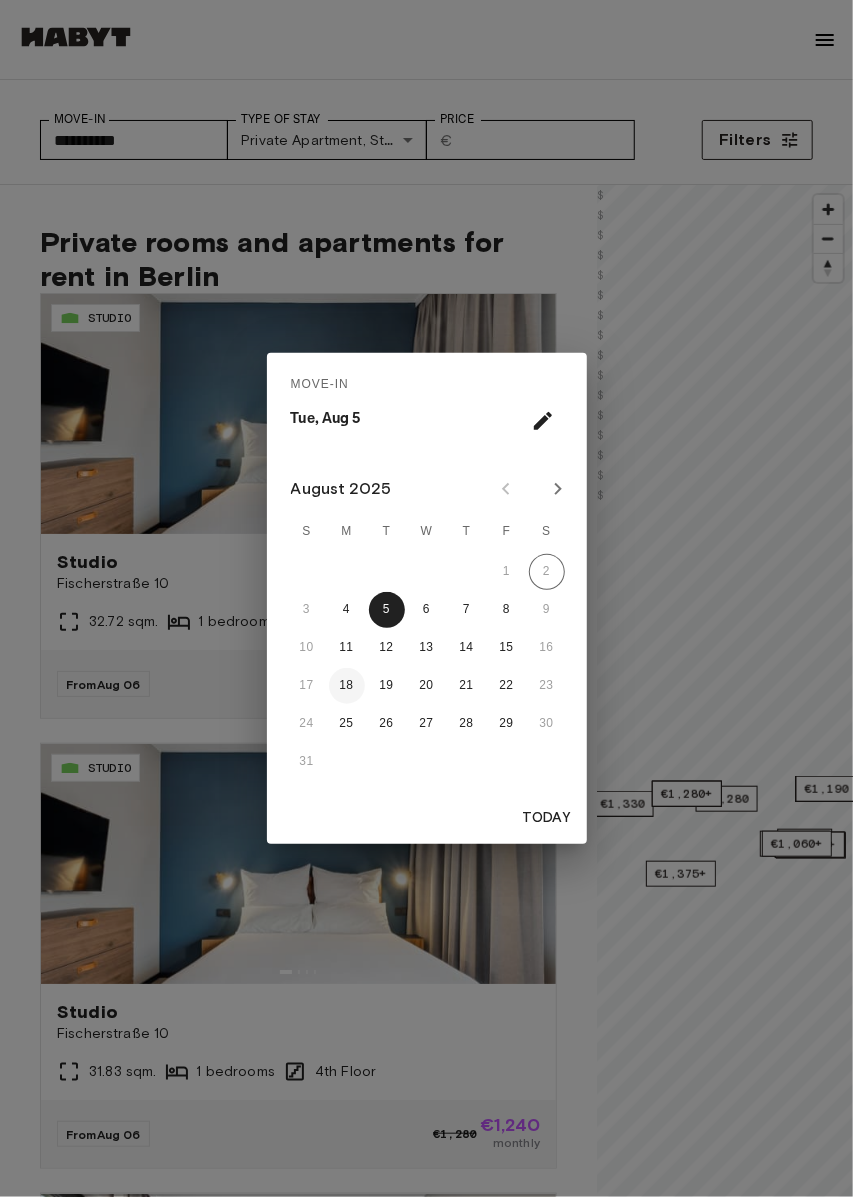 click on "18" at bounding box center [347, 686] 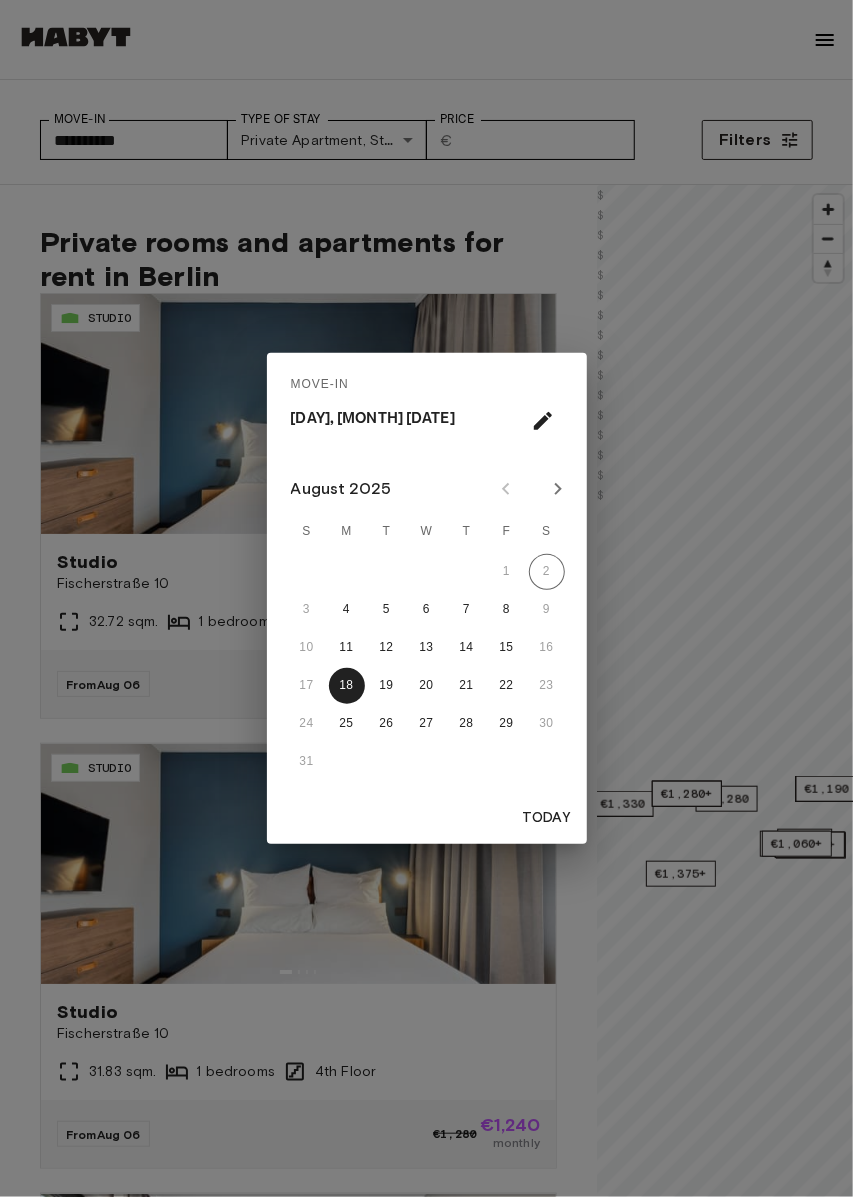 click on "Today" at bounding box center (547, 818) 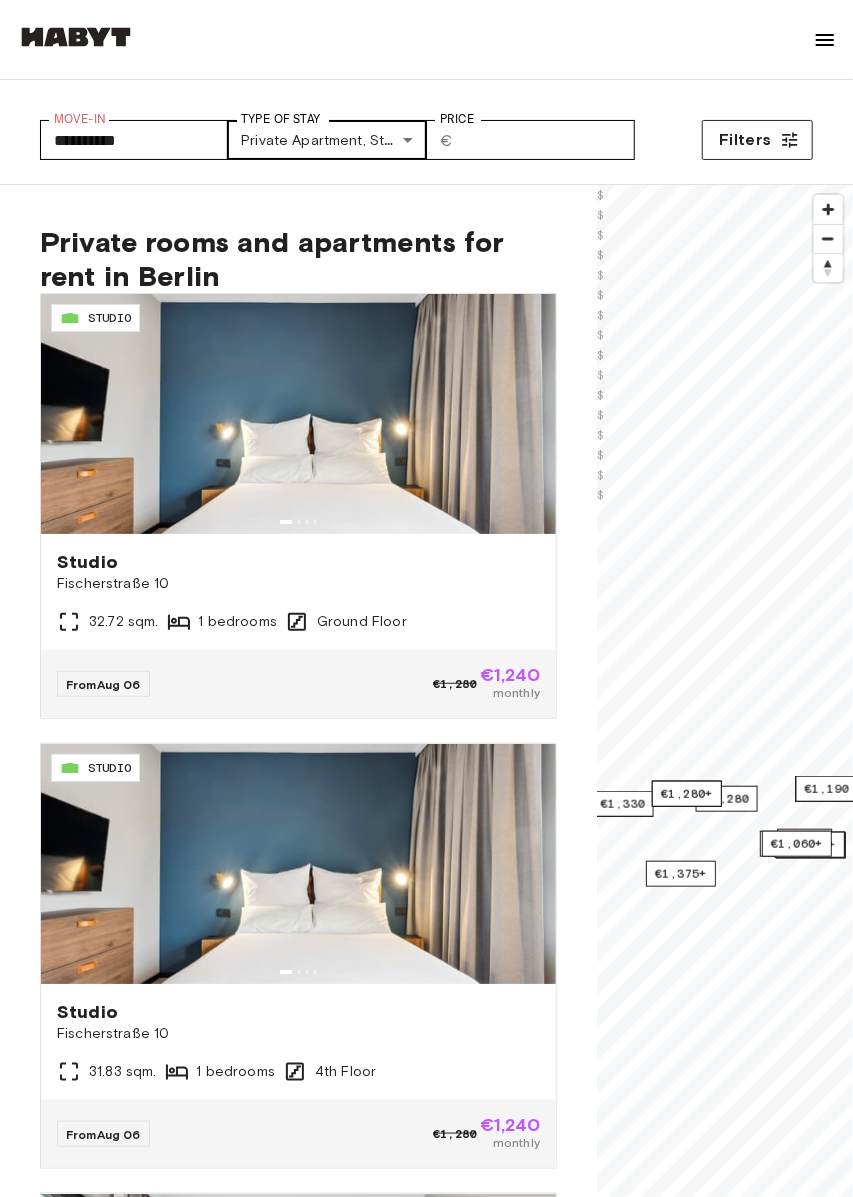 click on "**********" at bounding box center (426, 3053) 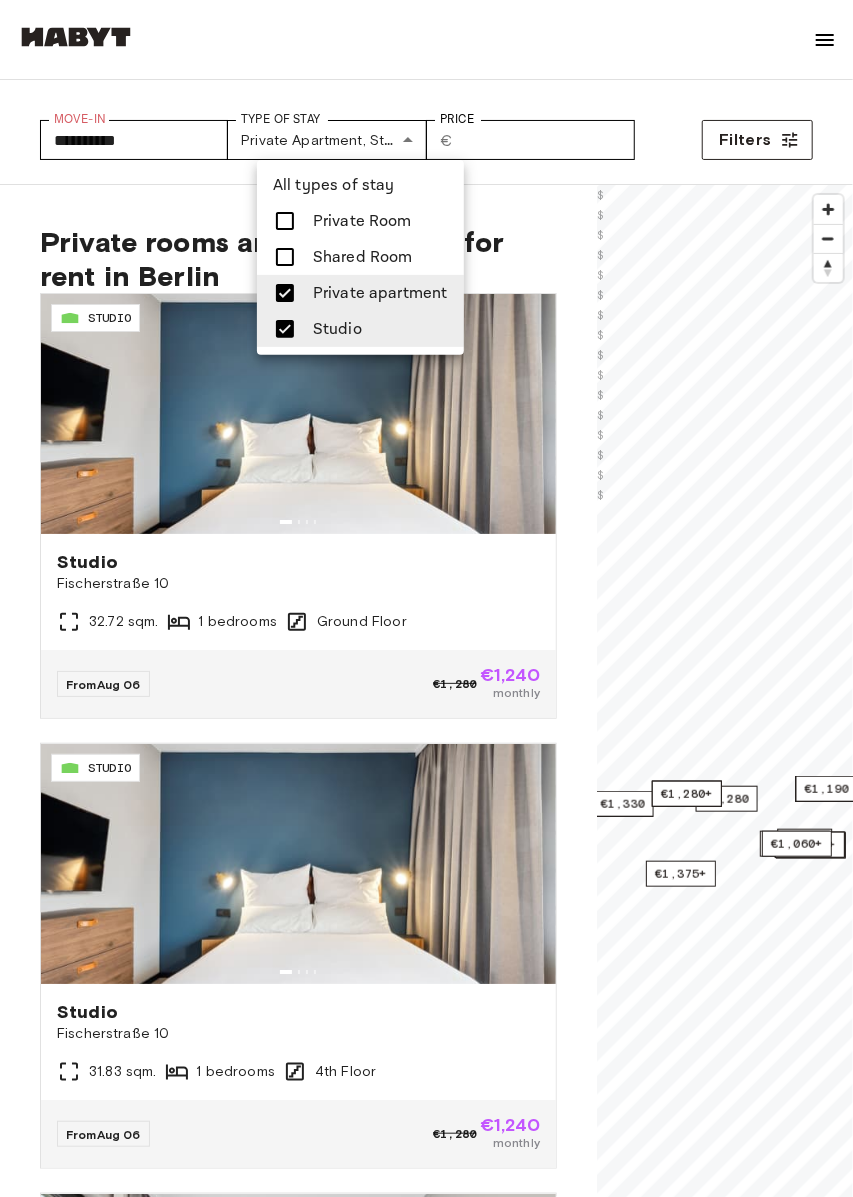 click at bounding box center (426, 598) 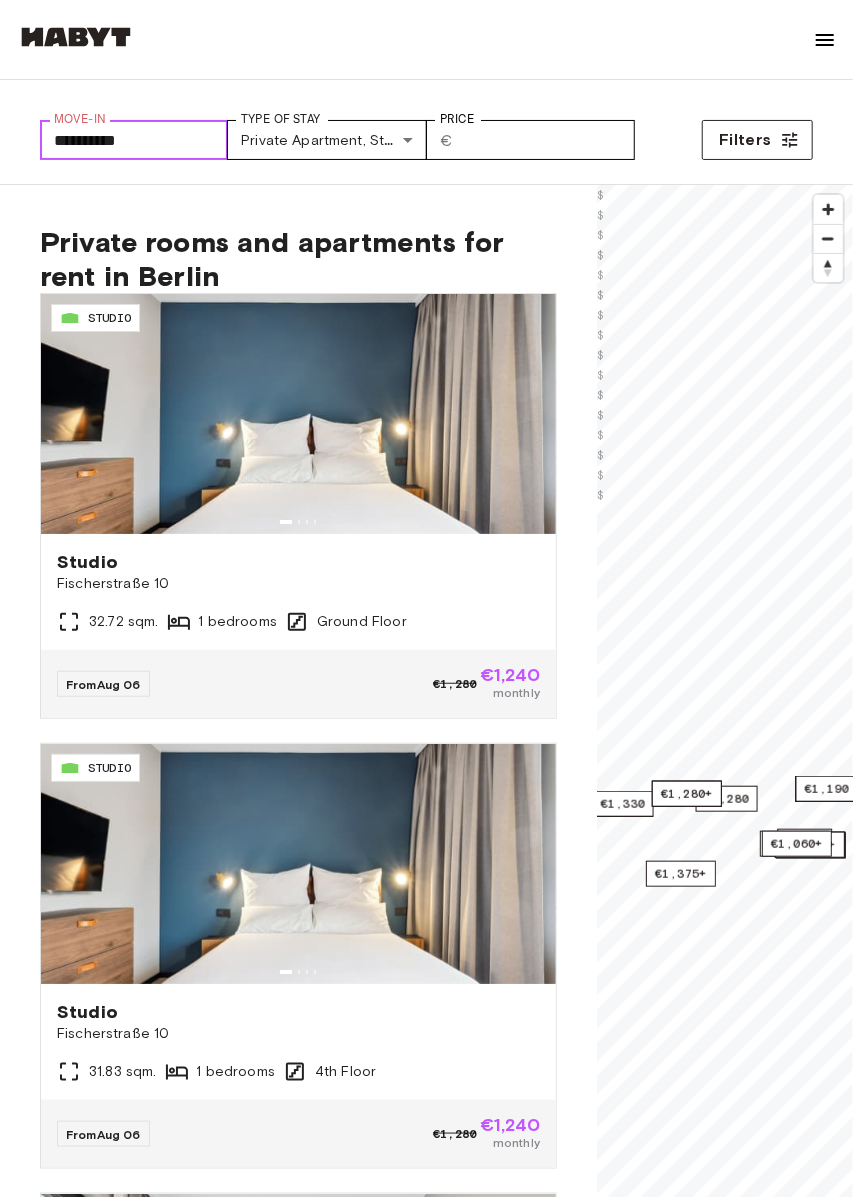 click on "**********" at bounding box center (134, 140) 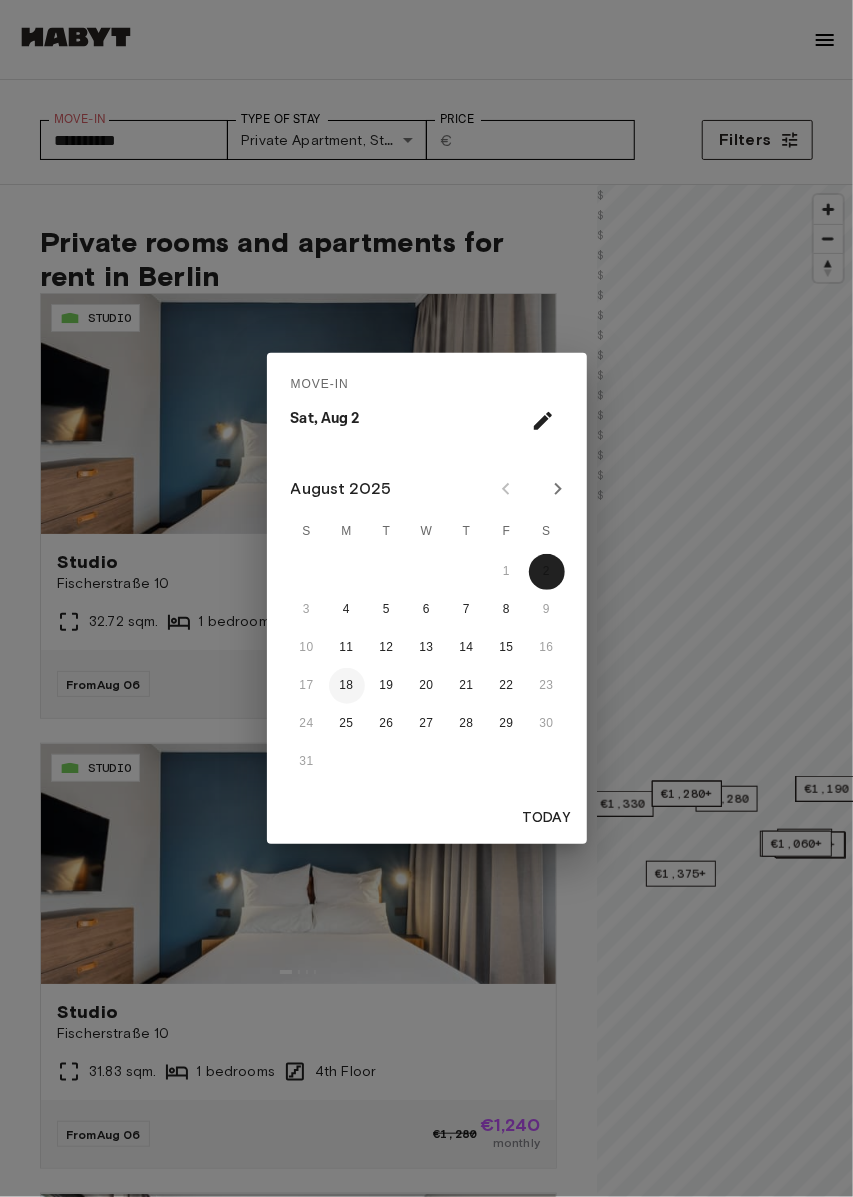 click on "18" at bounding box center [347, 686] 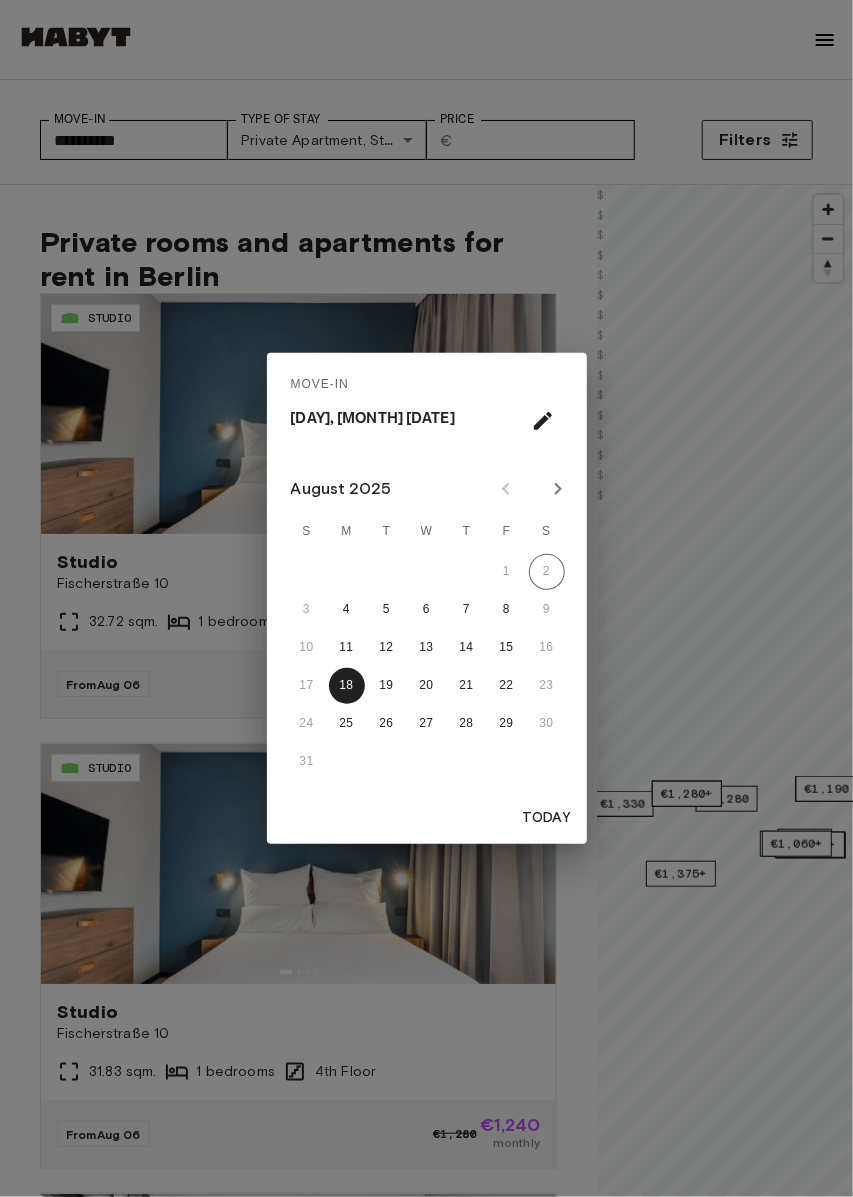 click on "Today" at bounding box center (547, 818) 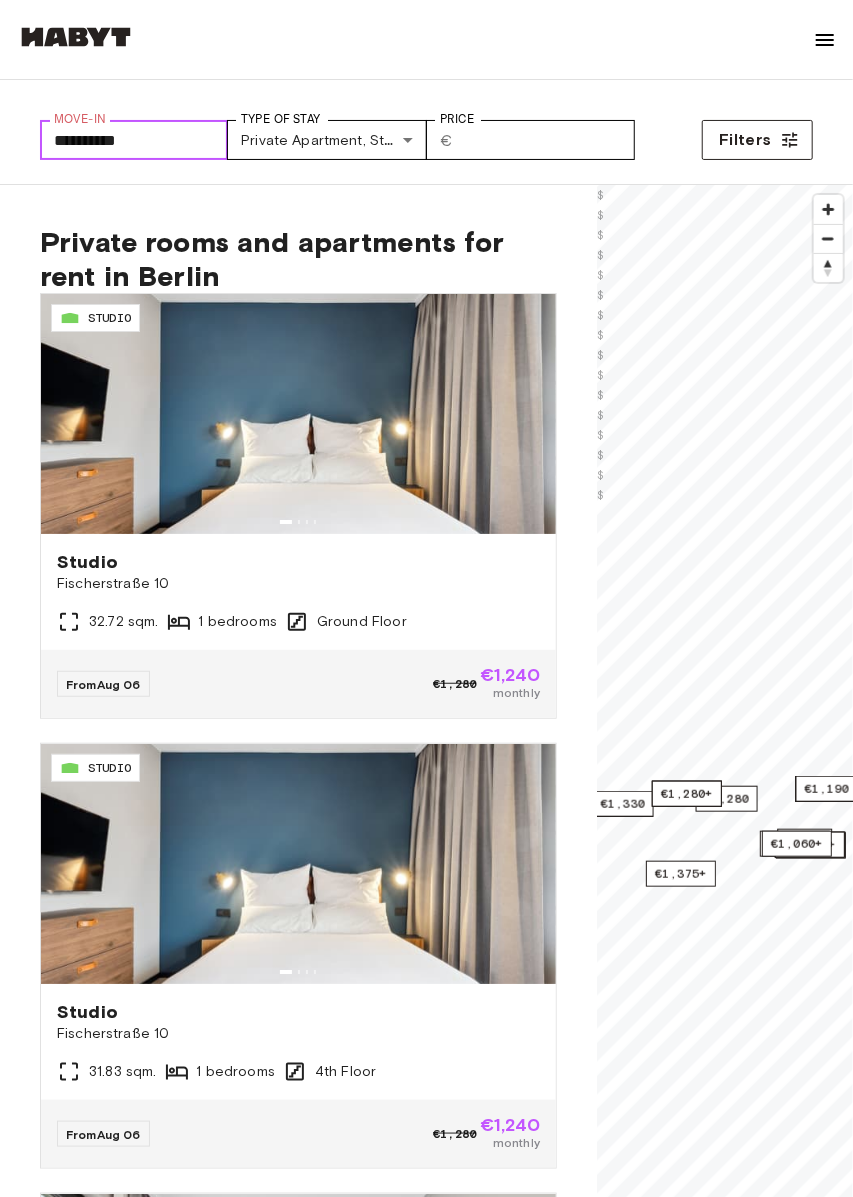 click on "**********" at bounding box center (134, 140) 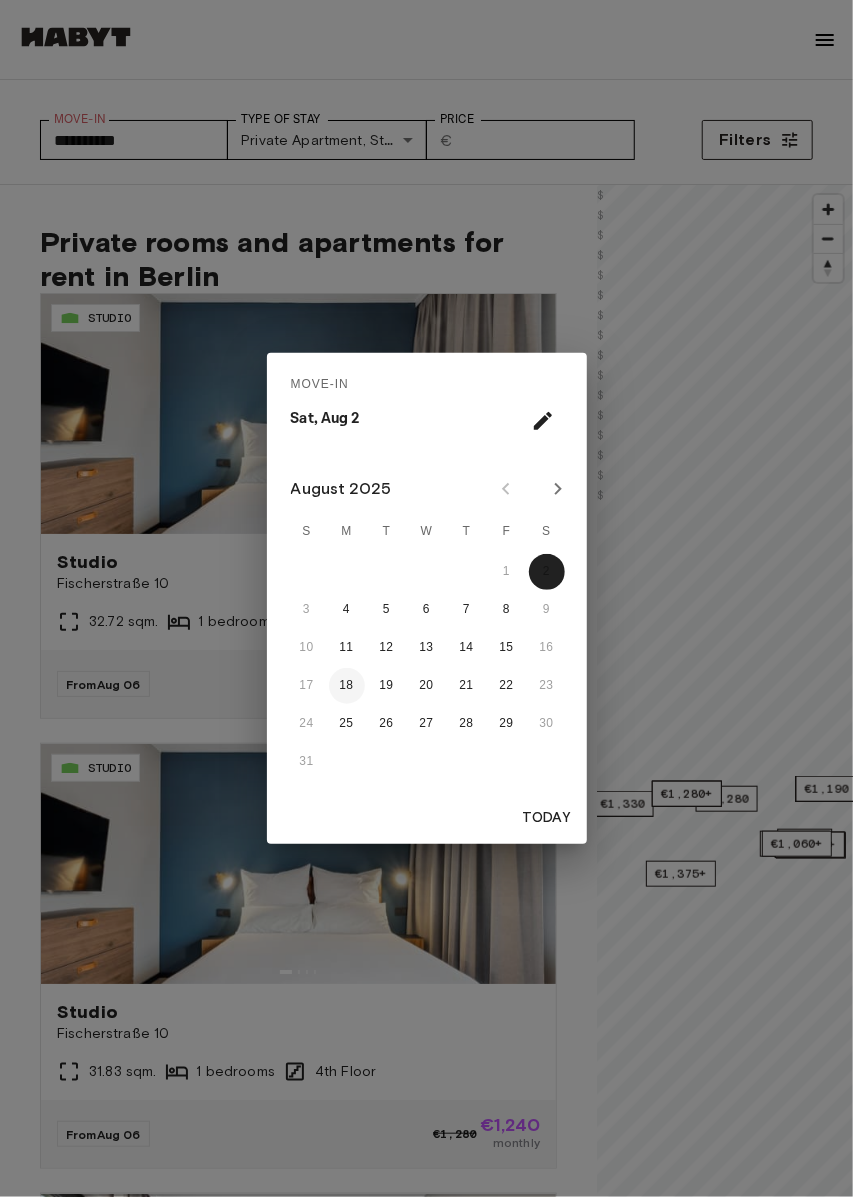 click on "18" at bounding box center (347, 686) 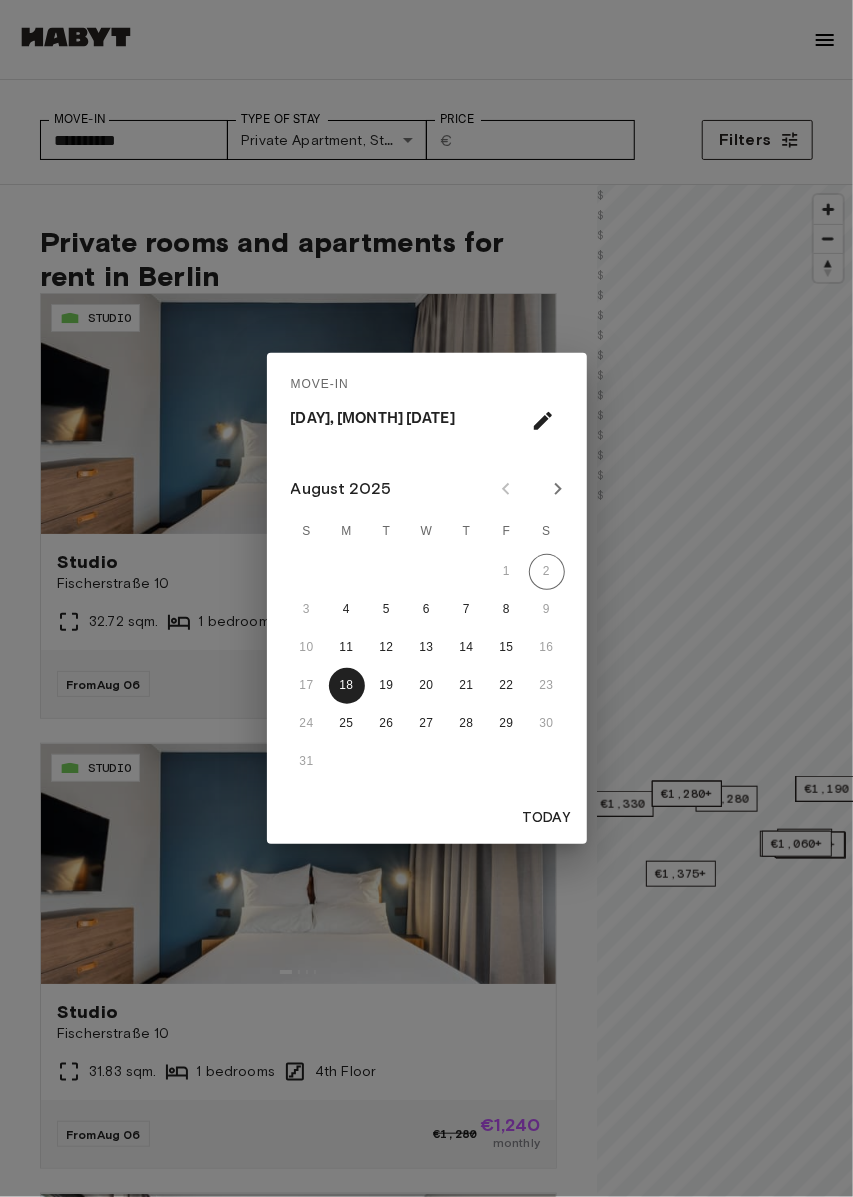 click on "Move-In [DAY], [MONTH] [DATE] [MONTH] [YEAR] S M T W T F S 1 2 3 4 5 6 7 8 9 10 11 12 13 14 15 16 17 18 19 20 21 22 23 24 25 26 27 28 29 30 31 Today" at bounding box center (426, 598) 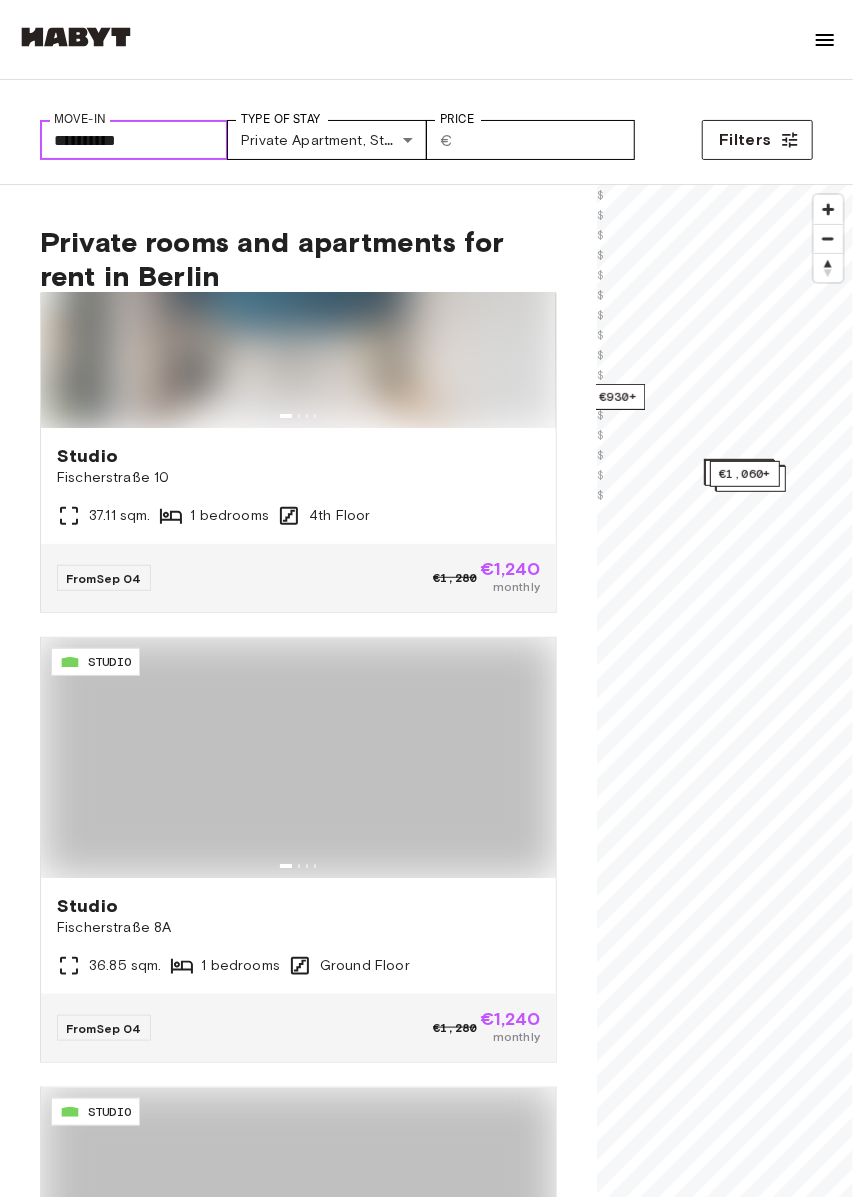 scroll, scrollTop: 7777, scrollLeft: 0, axis: vertical 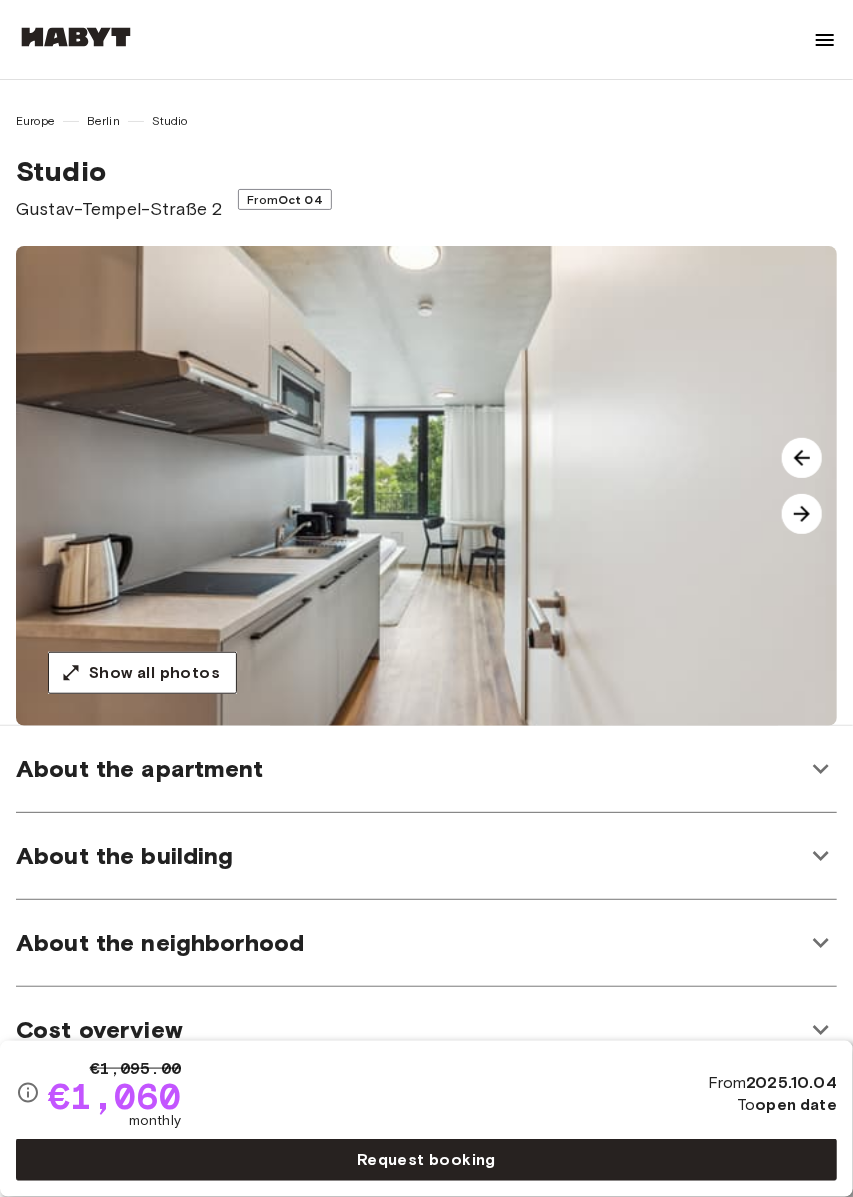 click at bounding box center (802, 514) 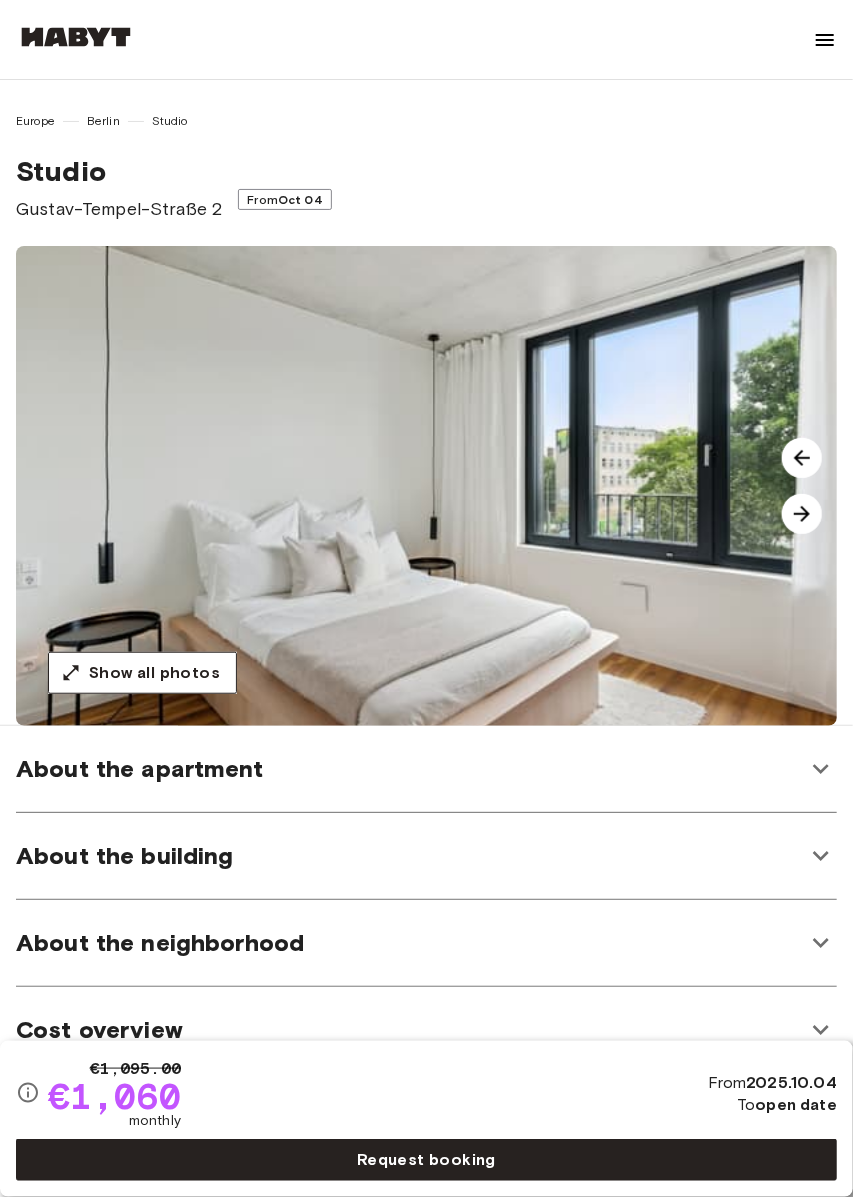 click at bounding box center (442, 486) 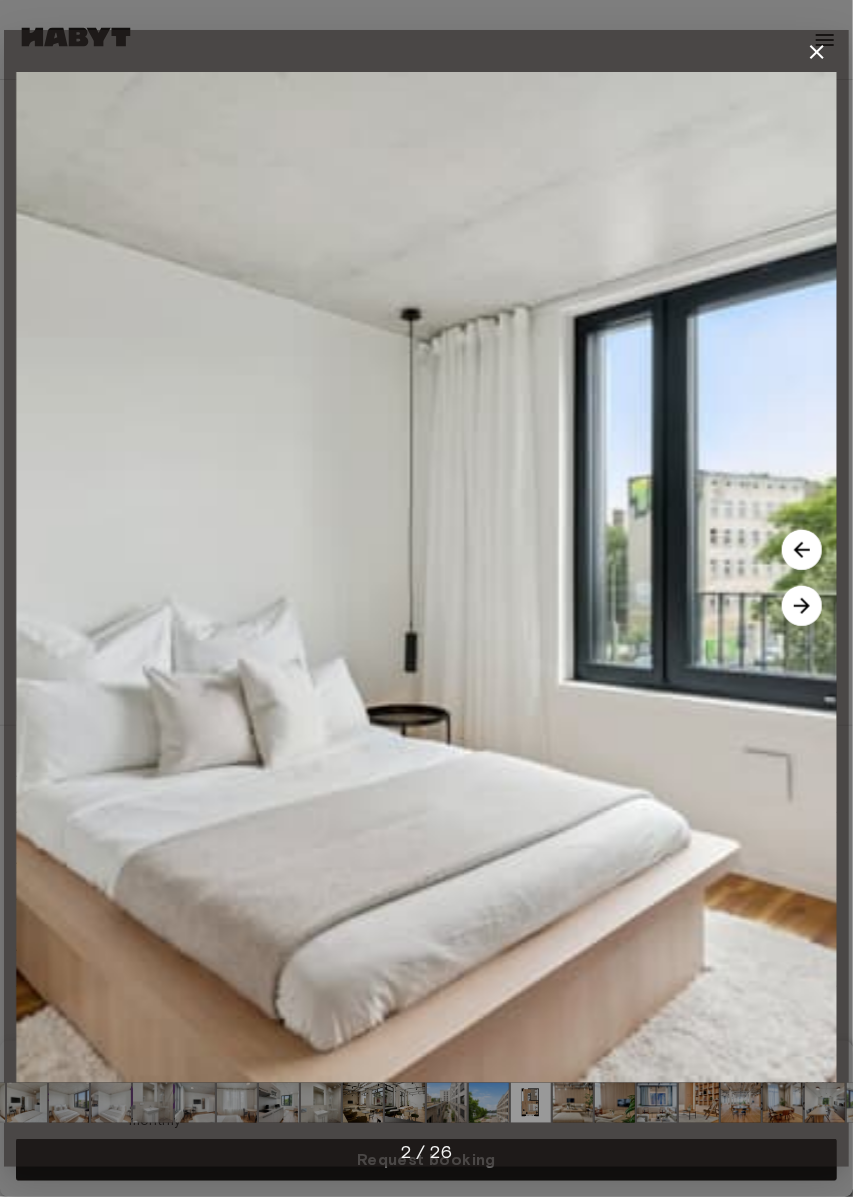 click at bounding box center (426, 577) 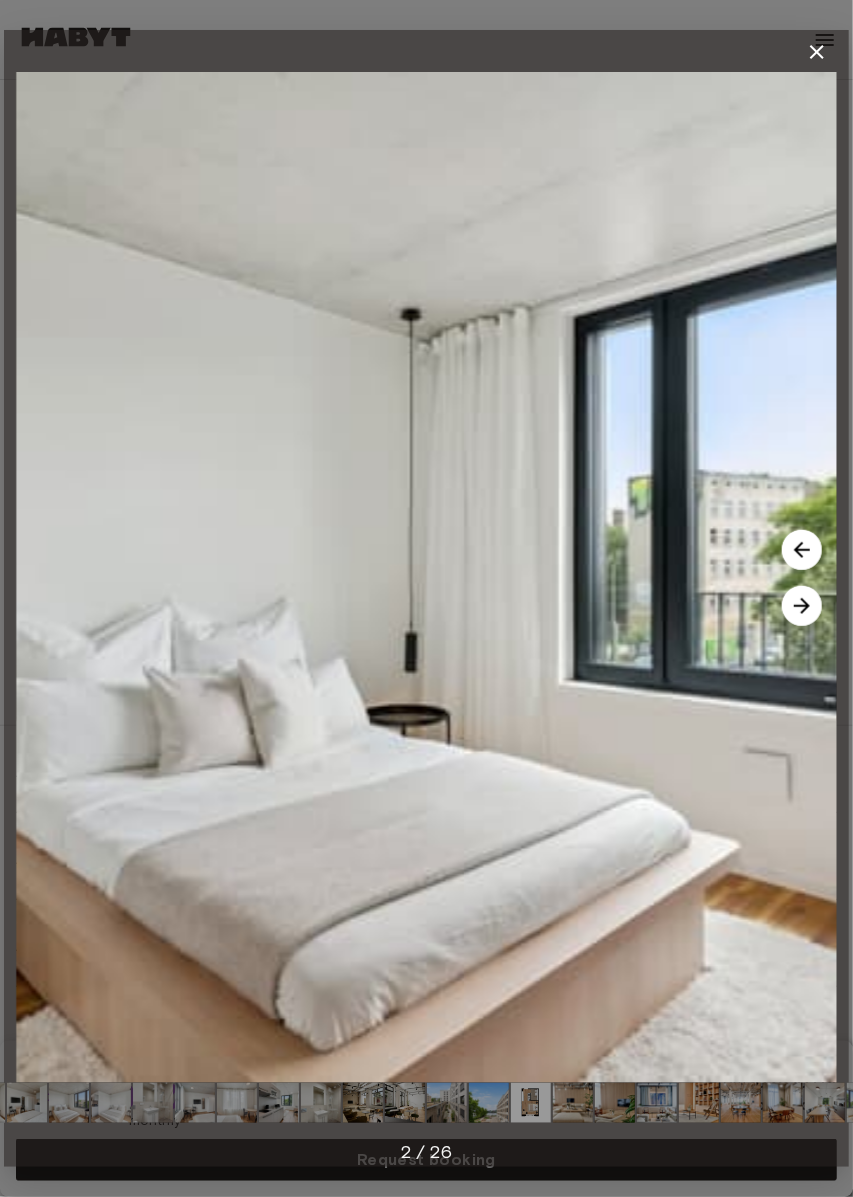 click at bounding box center (802, 606) 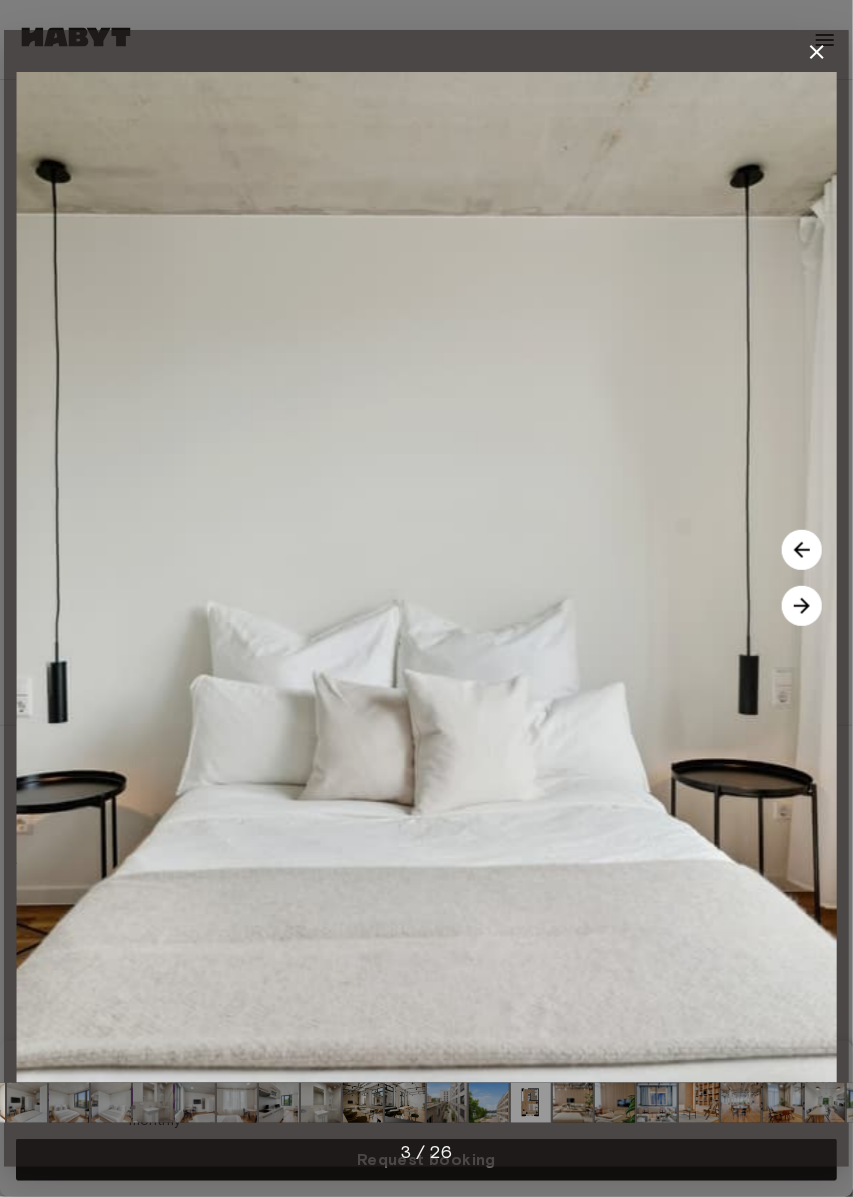 click at bounding box center (802, 606) 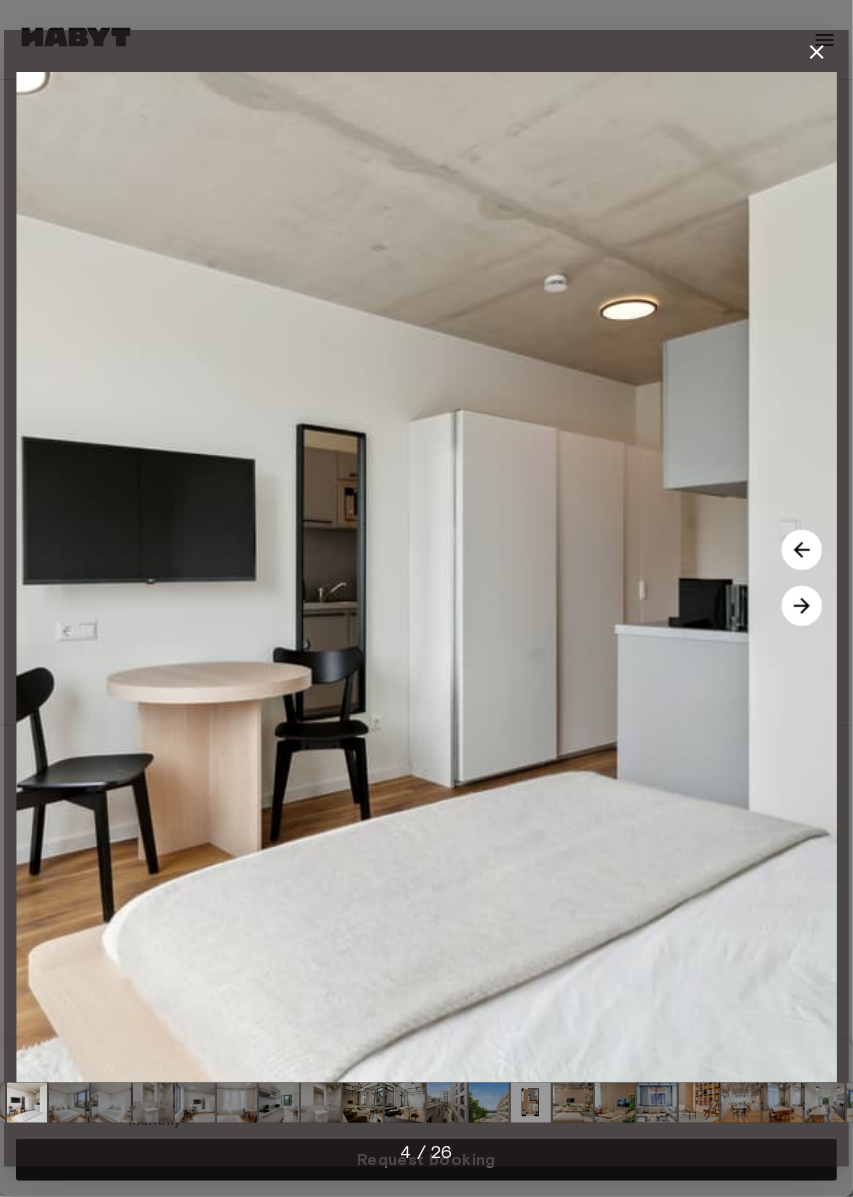 click at bounding box center (802, 606) 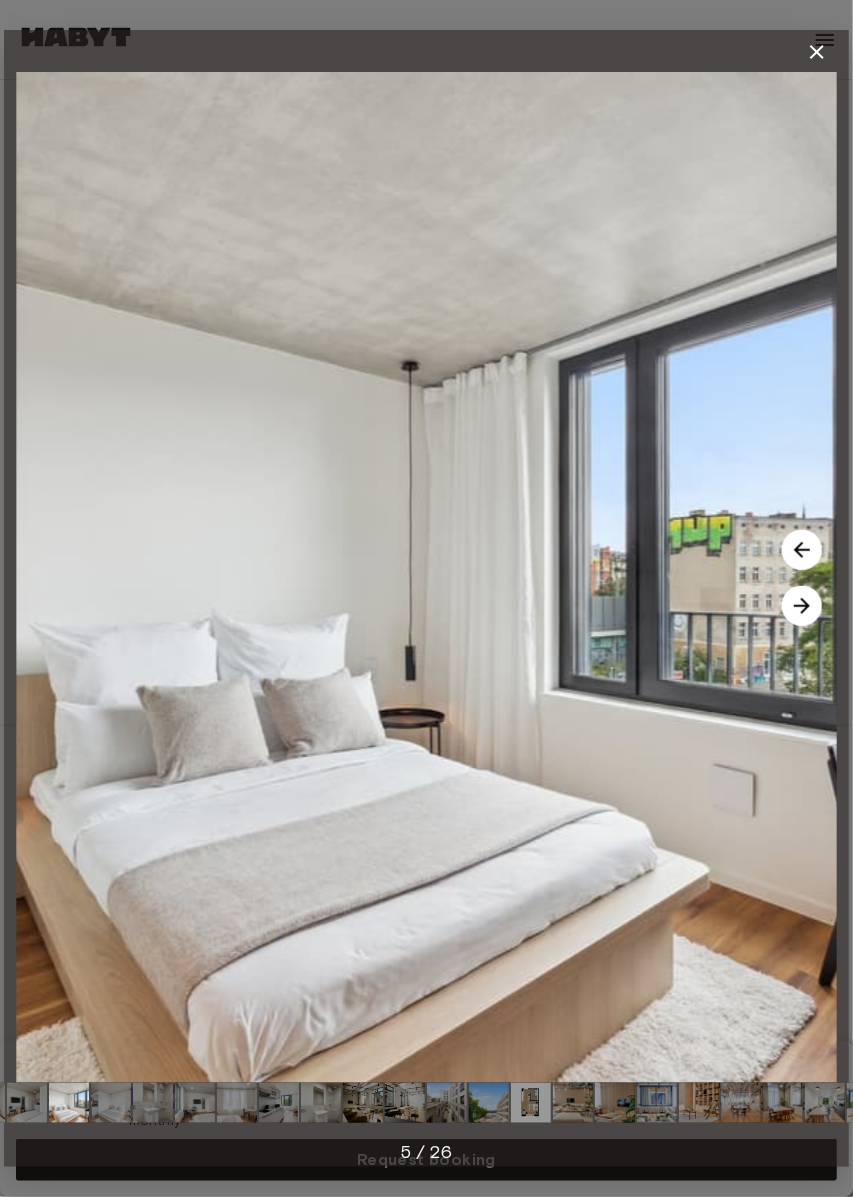 click at bounding box center [802, 606] 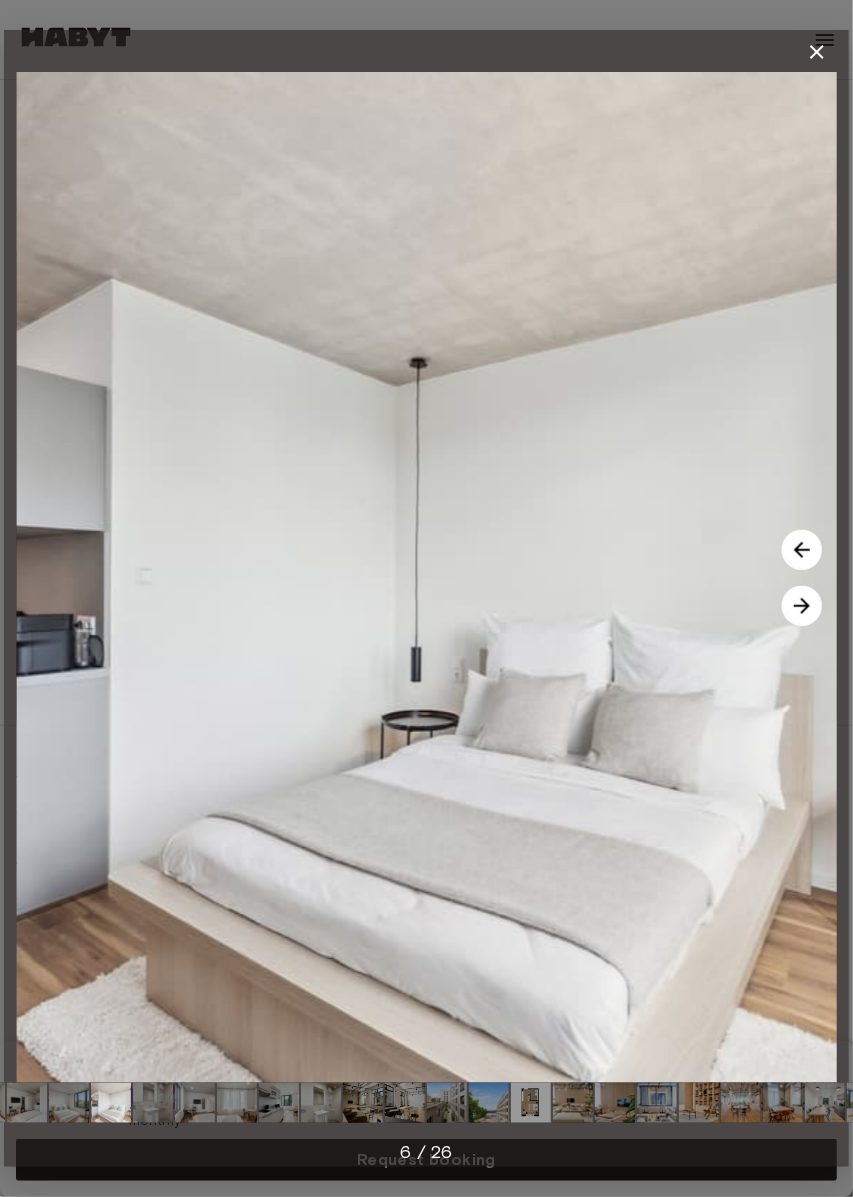 click at bounding box center [802, 606] 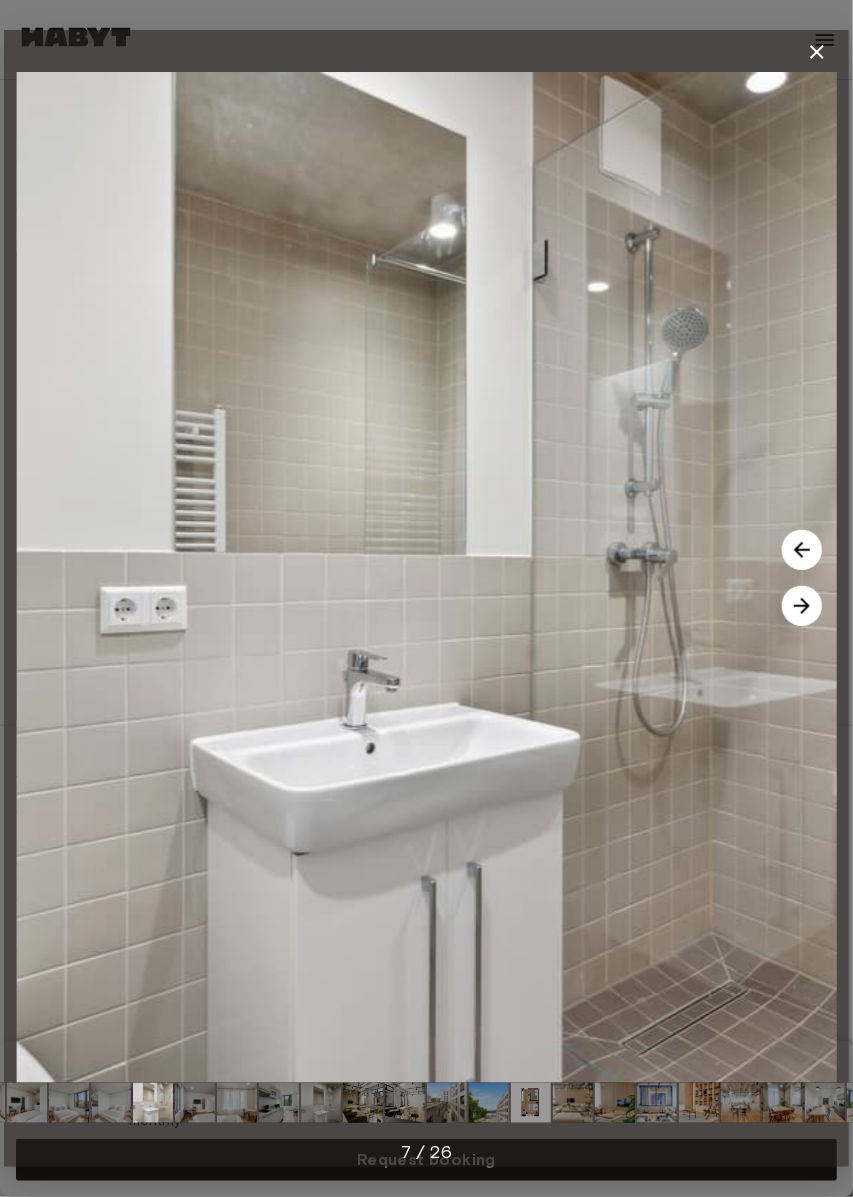 click at bounding box center (802, 606) 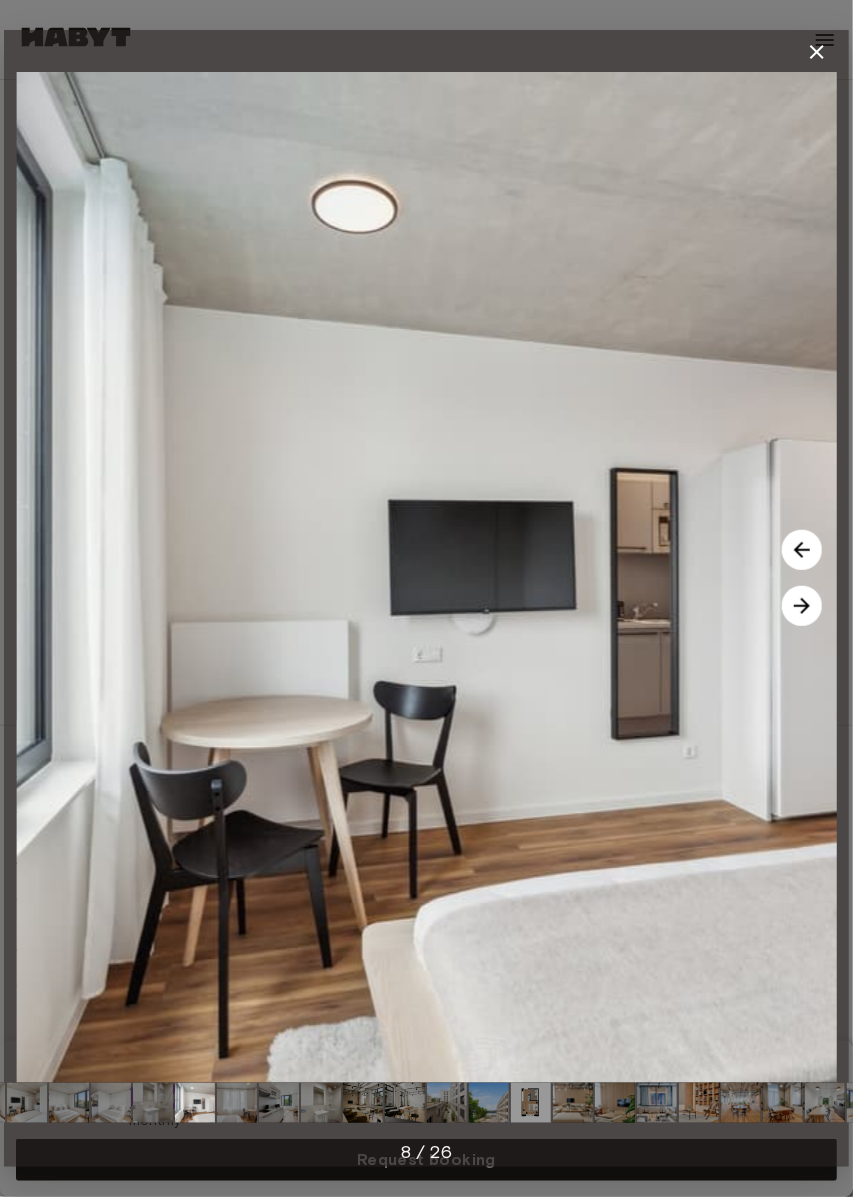 click at bounding box center (802, 606) 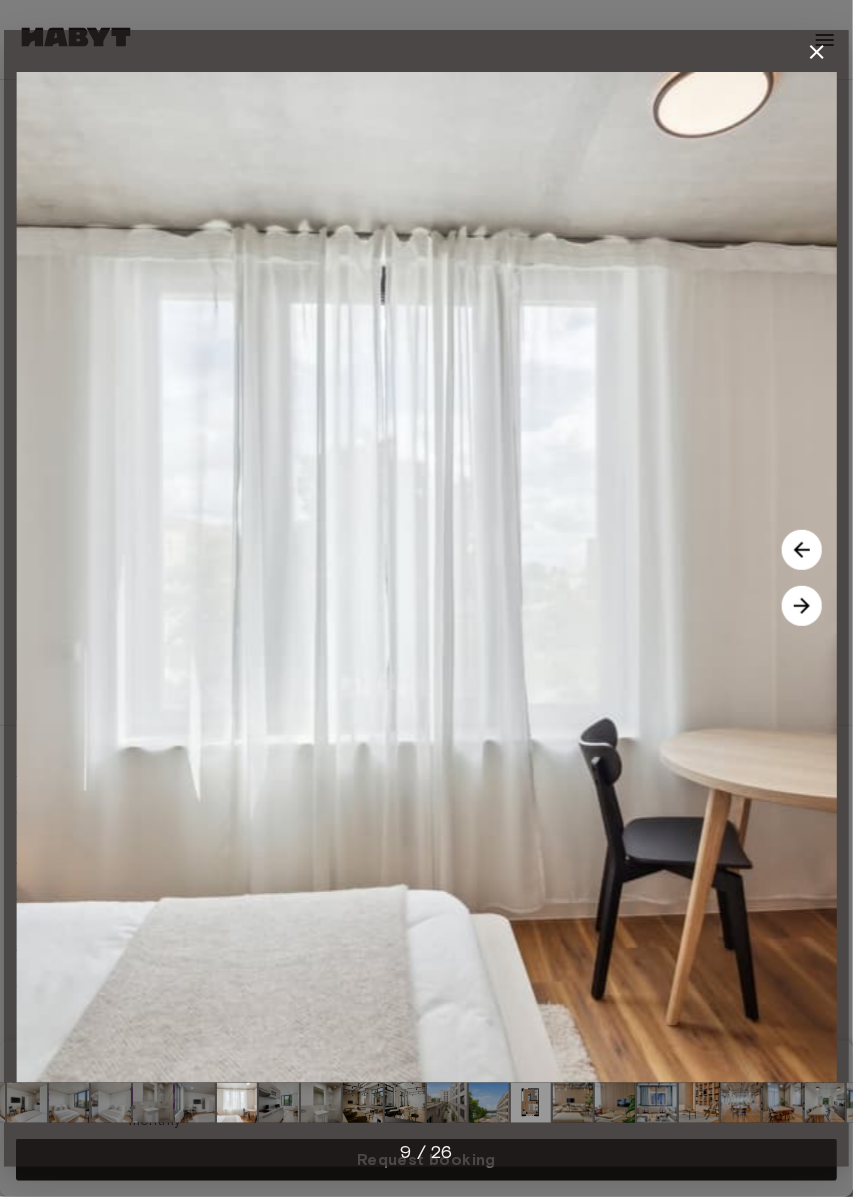 click at bounding box center (802, 606) 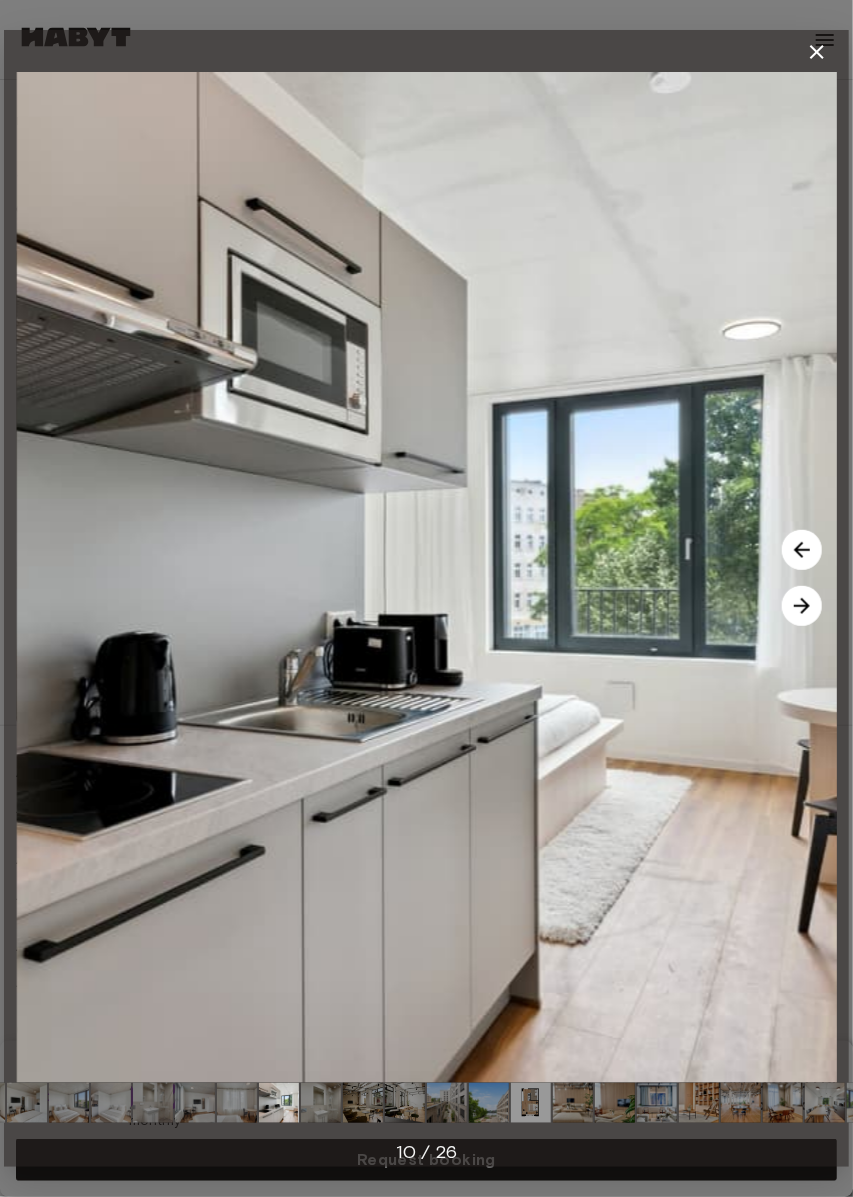 click at bounding box center (802, 606) 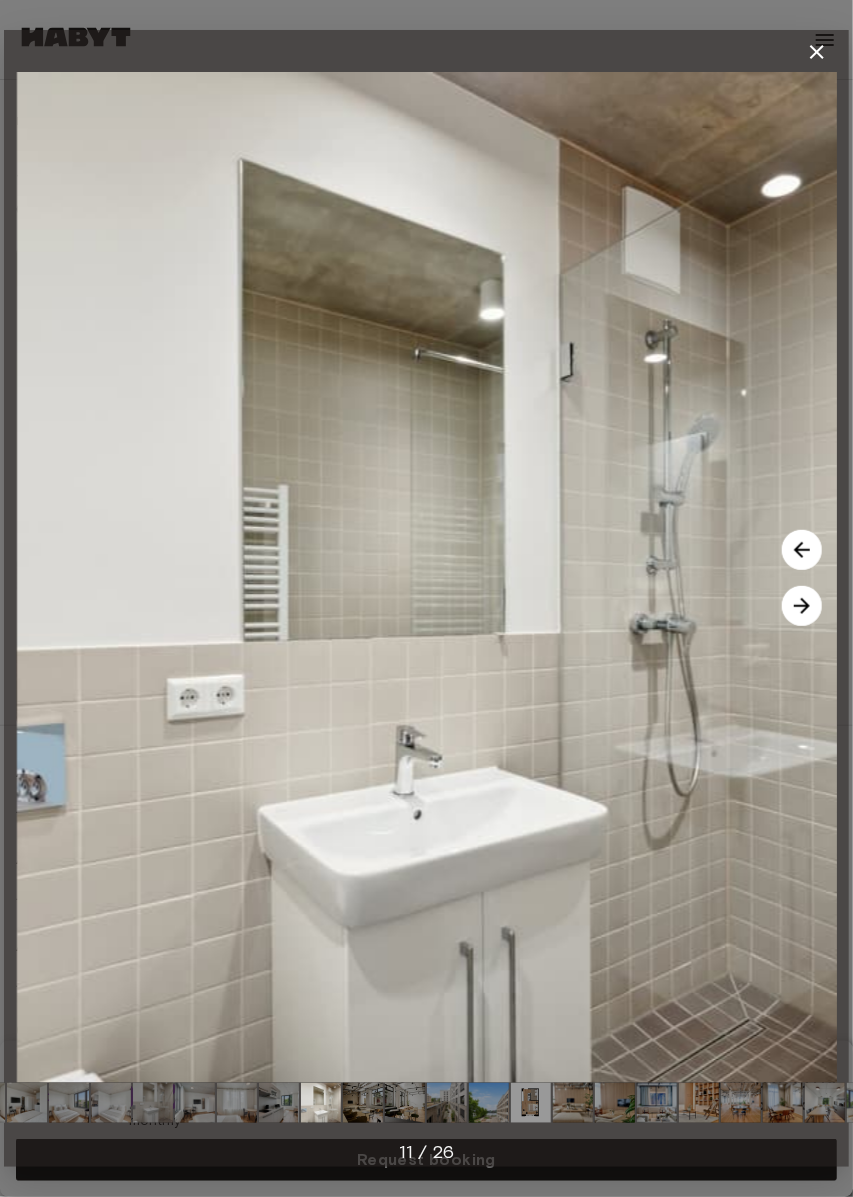 click at bounding box center (817, 52) 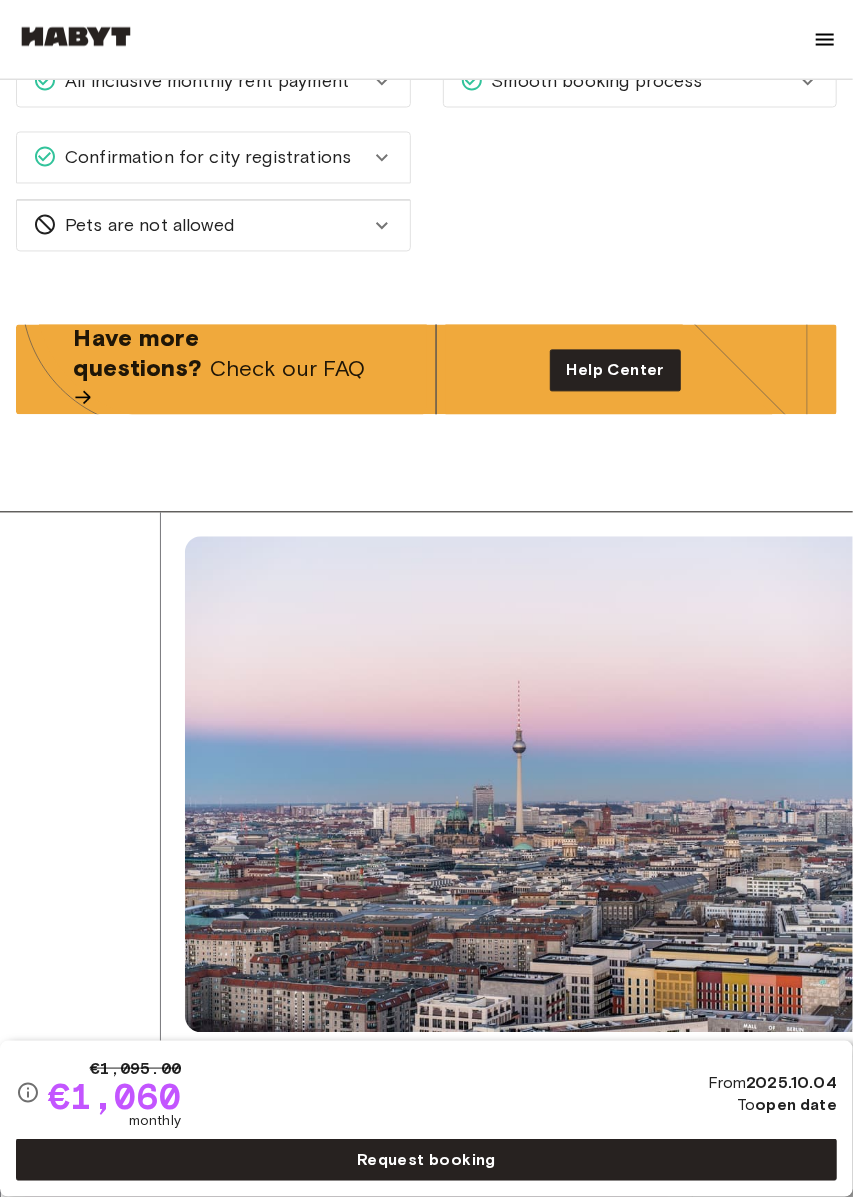 scroll, scrollTop: 0, scrollLeft: 0, axis: both 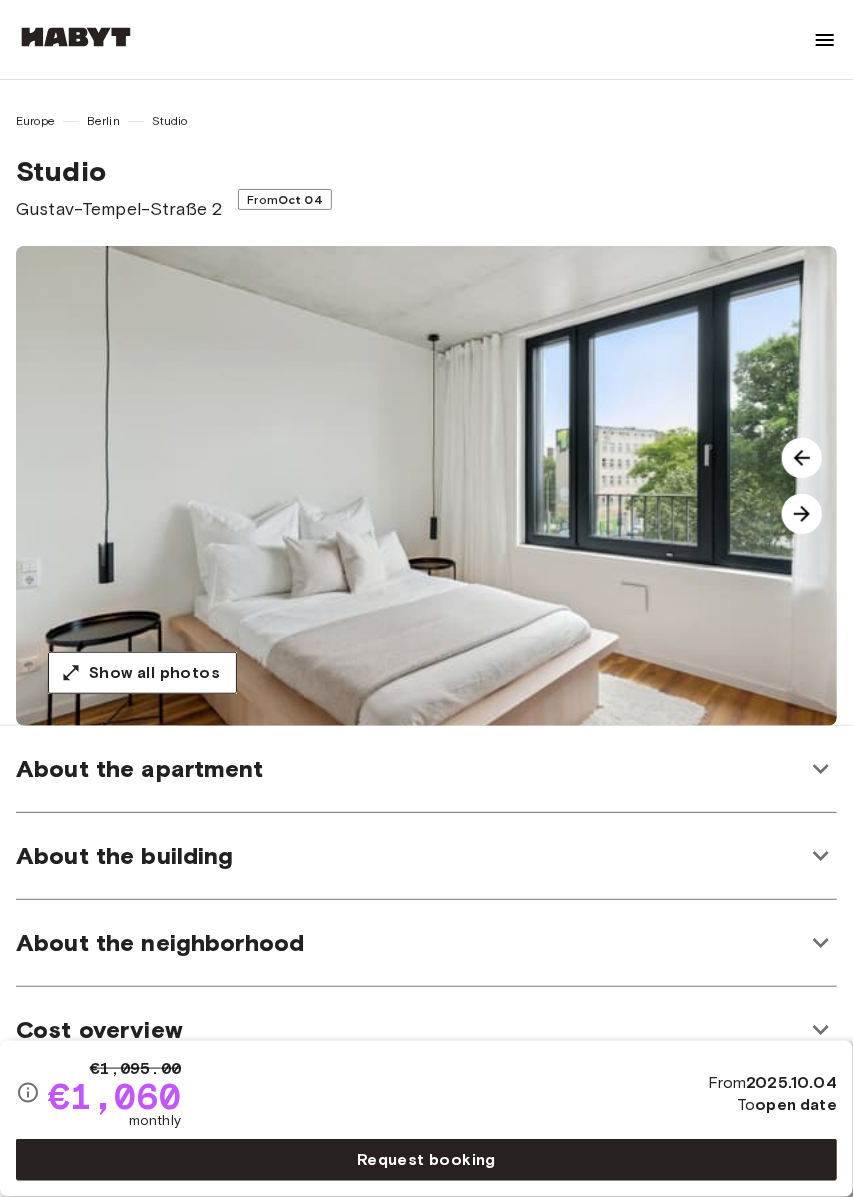 click on "Oct 04" at bounding box center (300, 199) 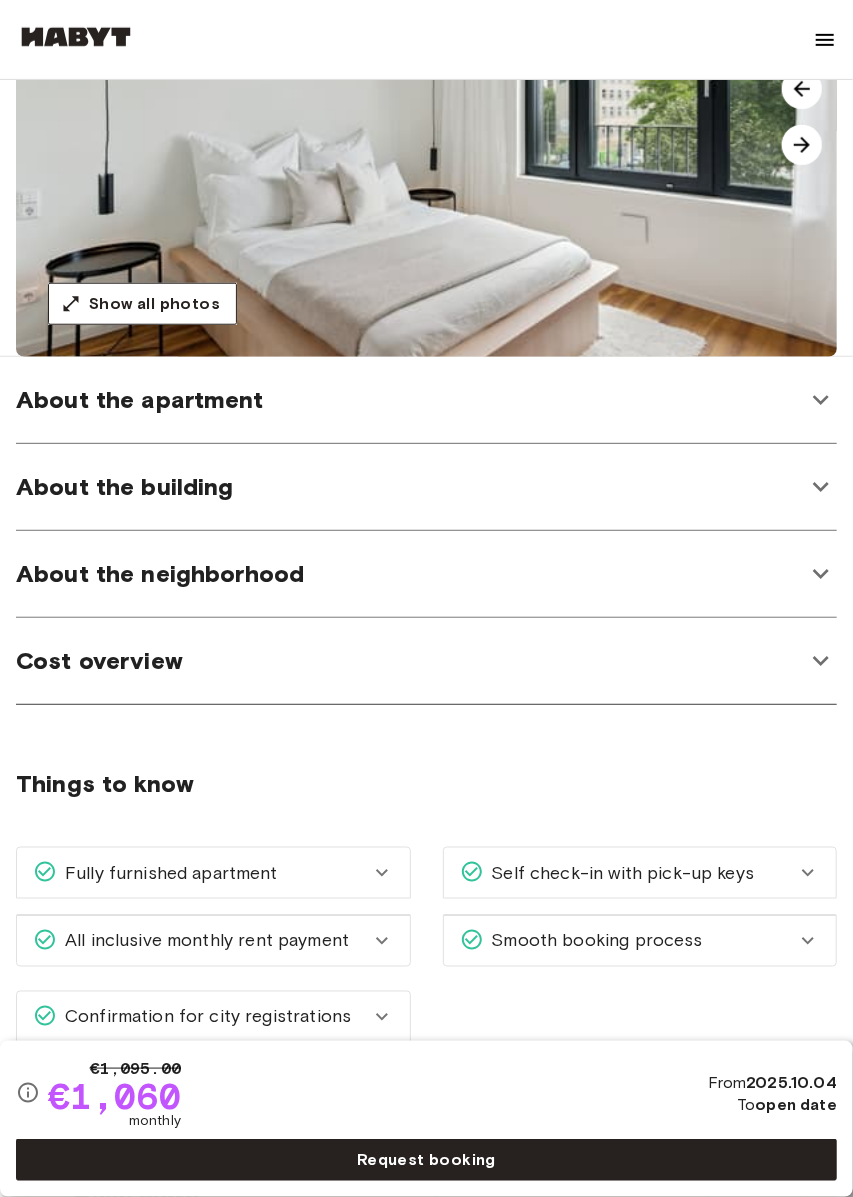 scroll, scrollTop: 368, scrollLeft: 0, axis: vertical 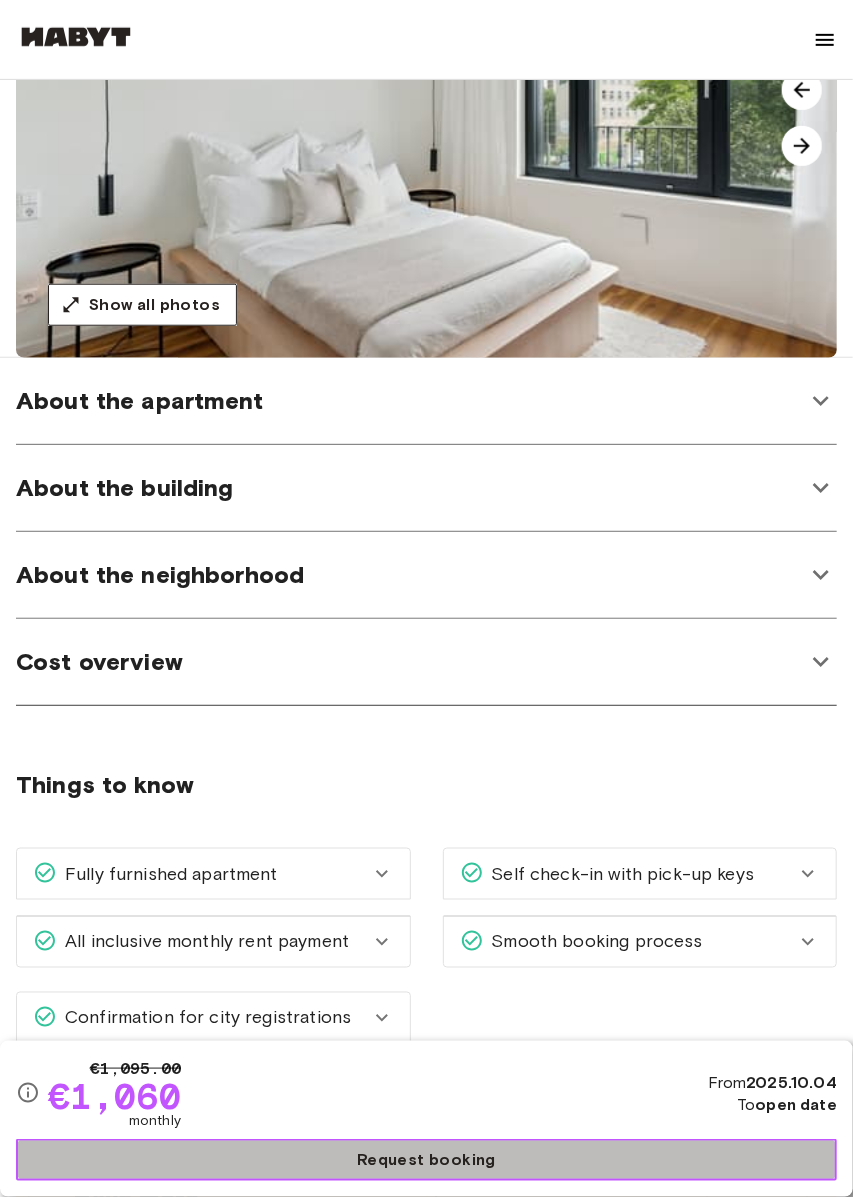 click on "Request booking" at bounding box center (426, 1160) 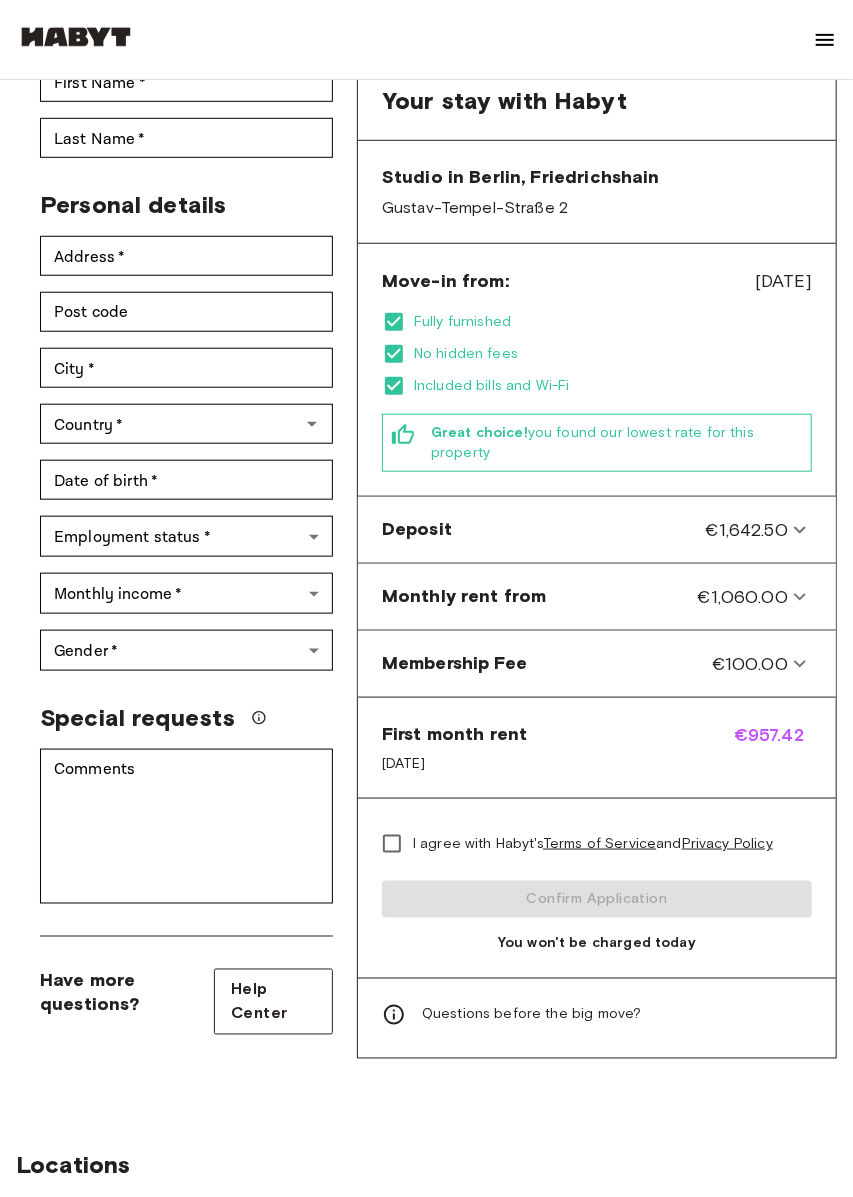 scroll, scrollTop: 0, scrollLeft: 0, axis: both 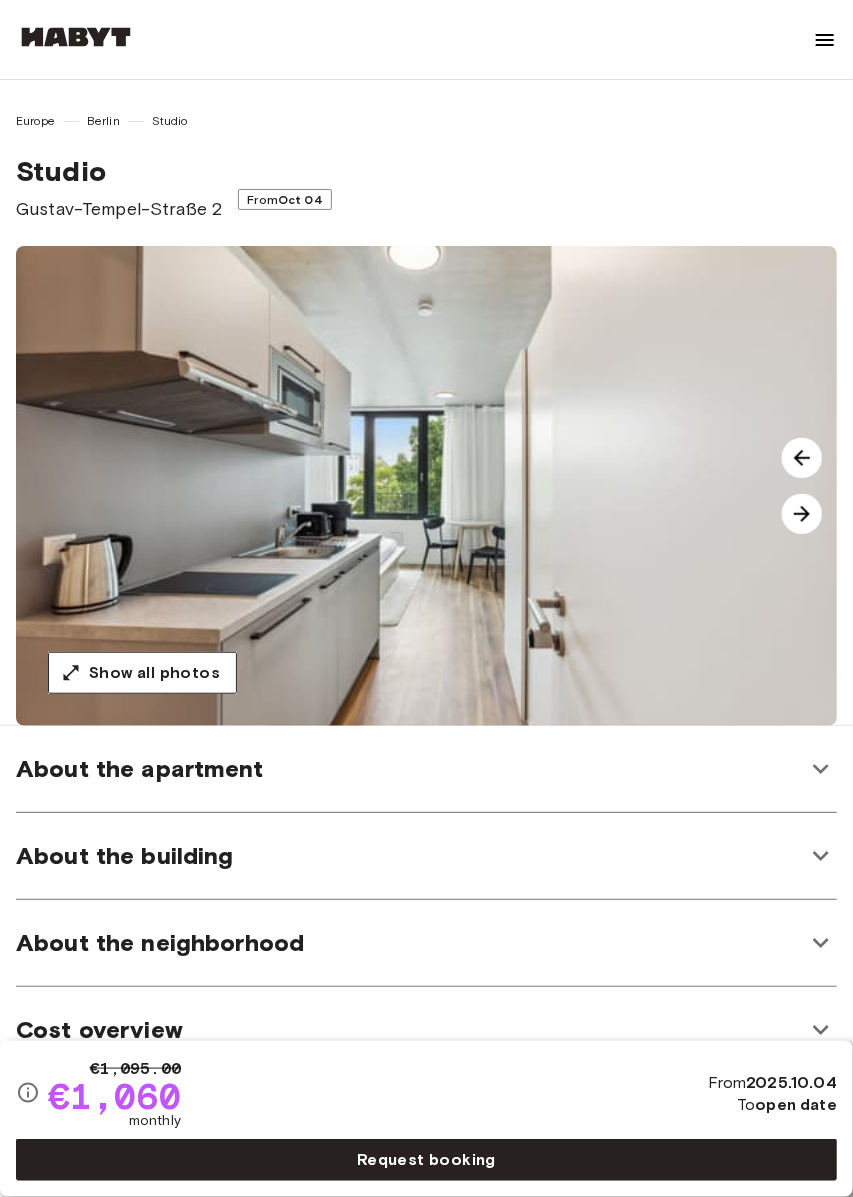 click on "2025.10.04" at bounding box center [791, 1082] 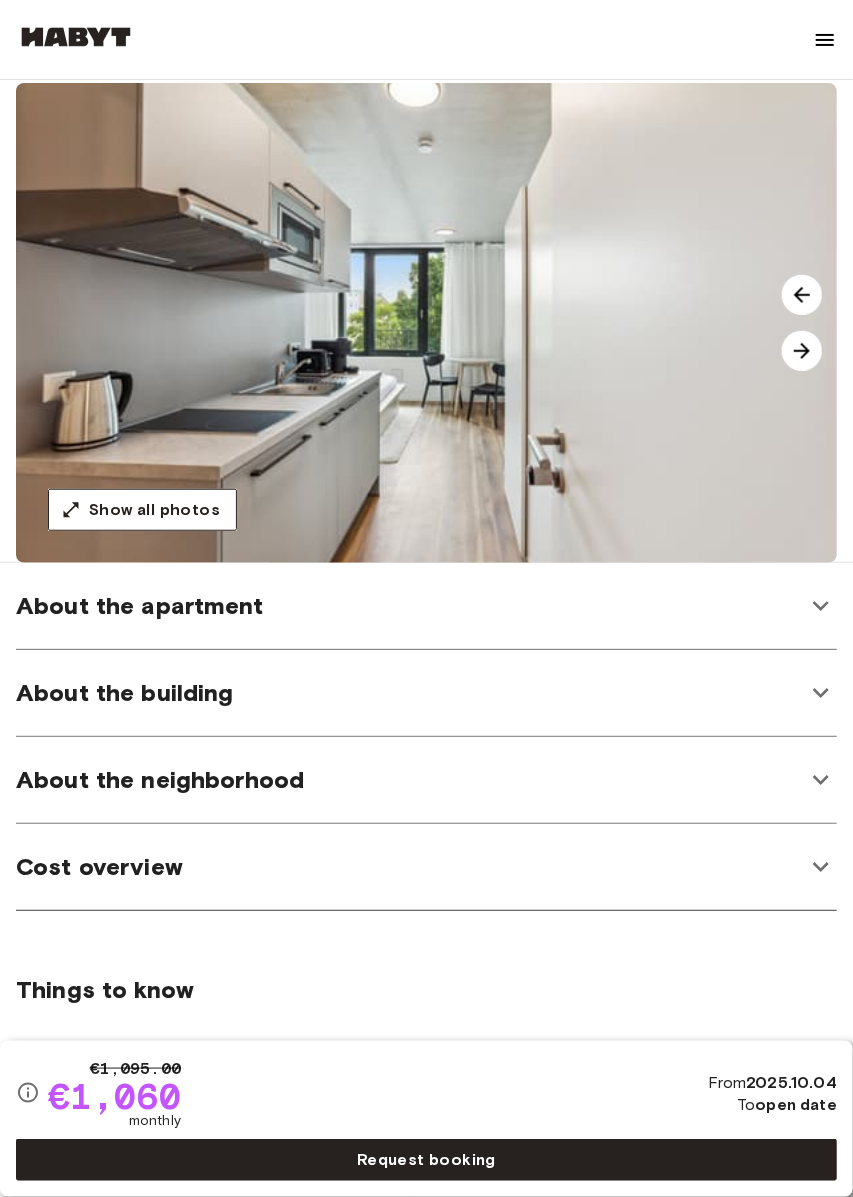 scroll, scrollTop: 0, scrollLeft: 0, axis: both 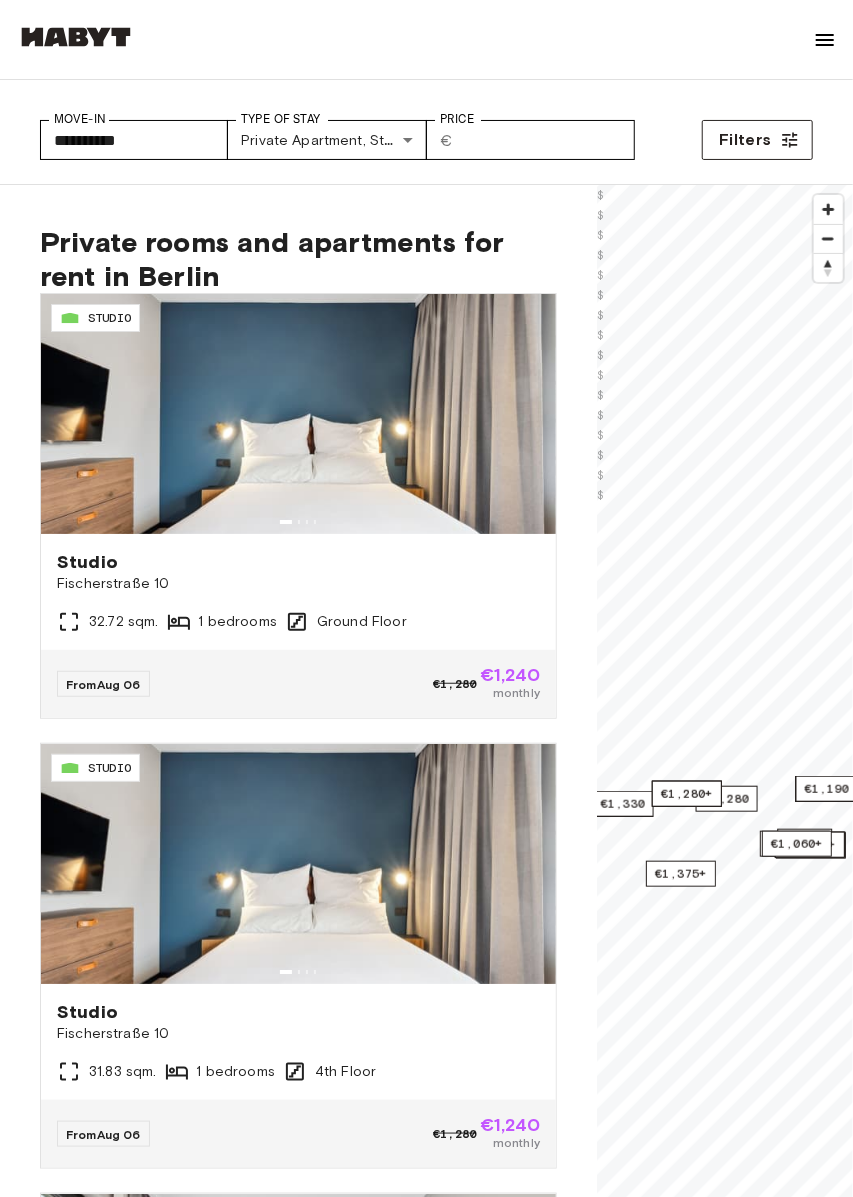 click at bounding box center (825, 40) 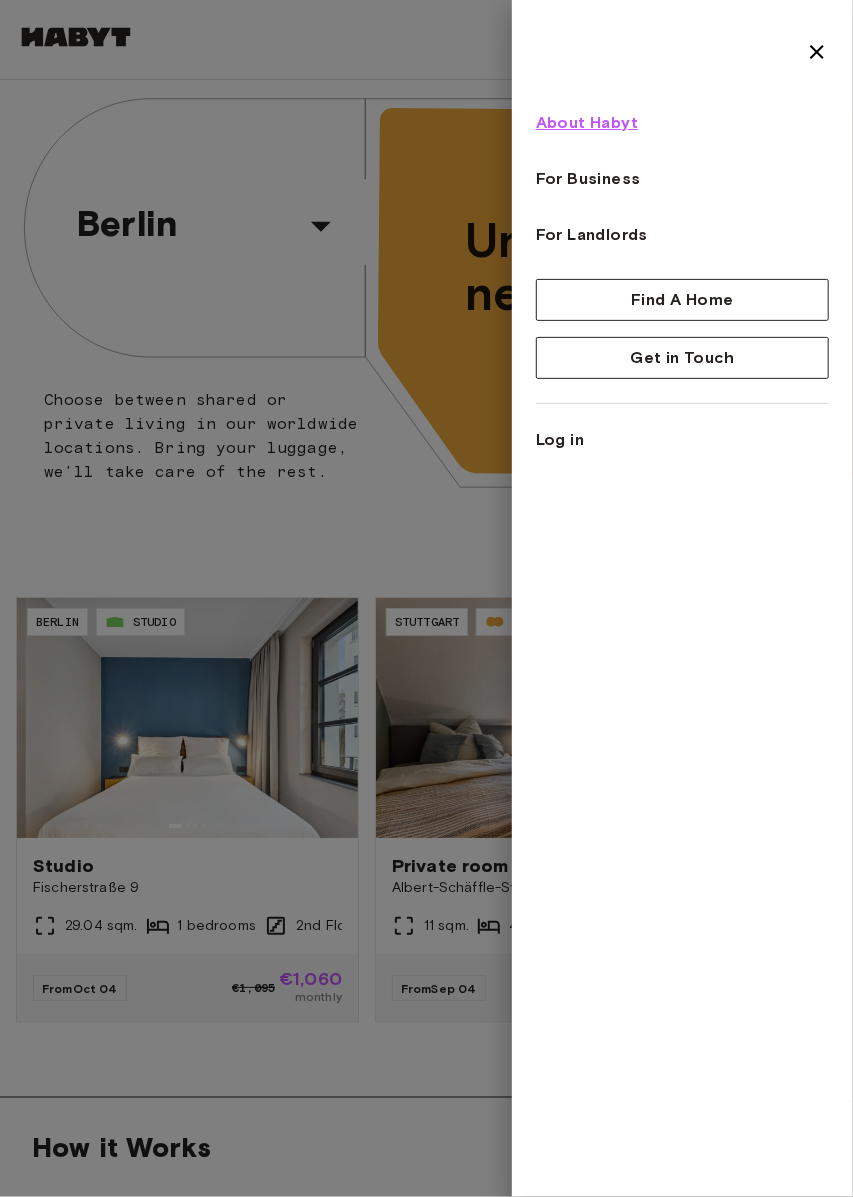 click on "About Habyt" at bounding box center [682, 123] 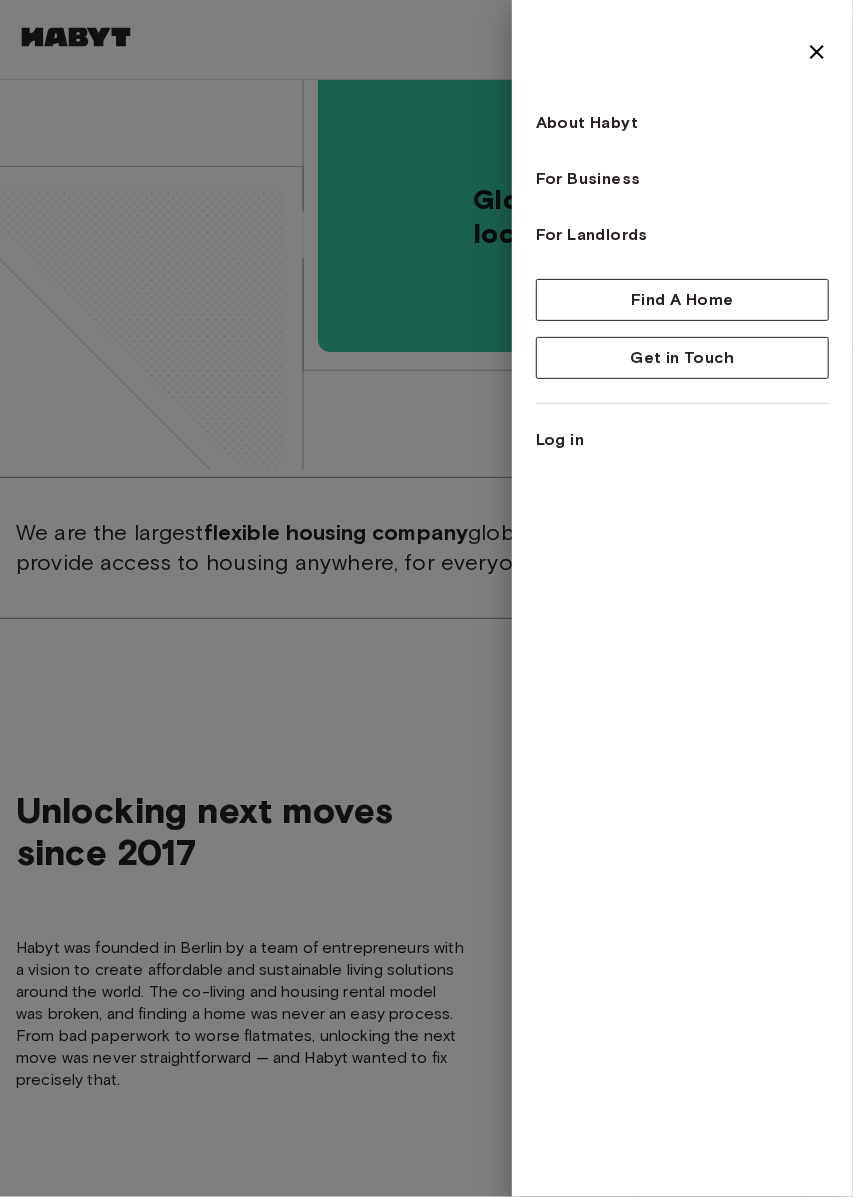 click at bounding box center (426, 598) 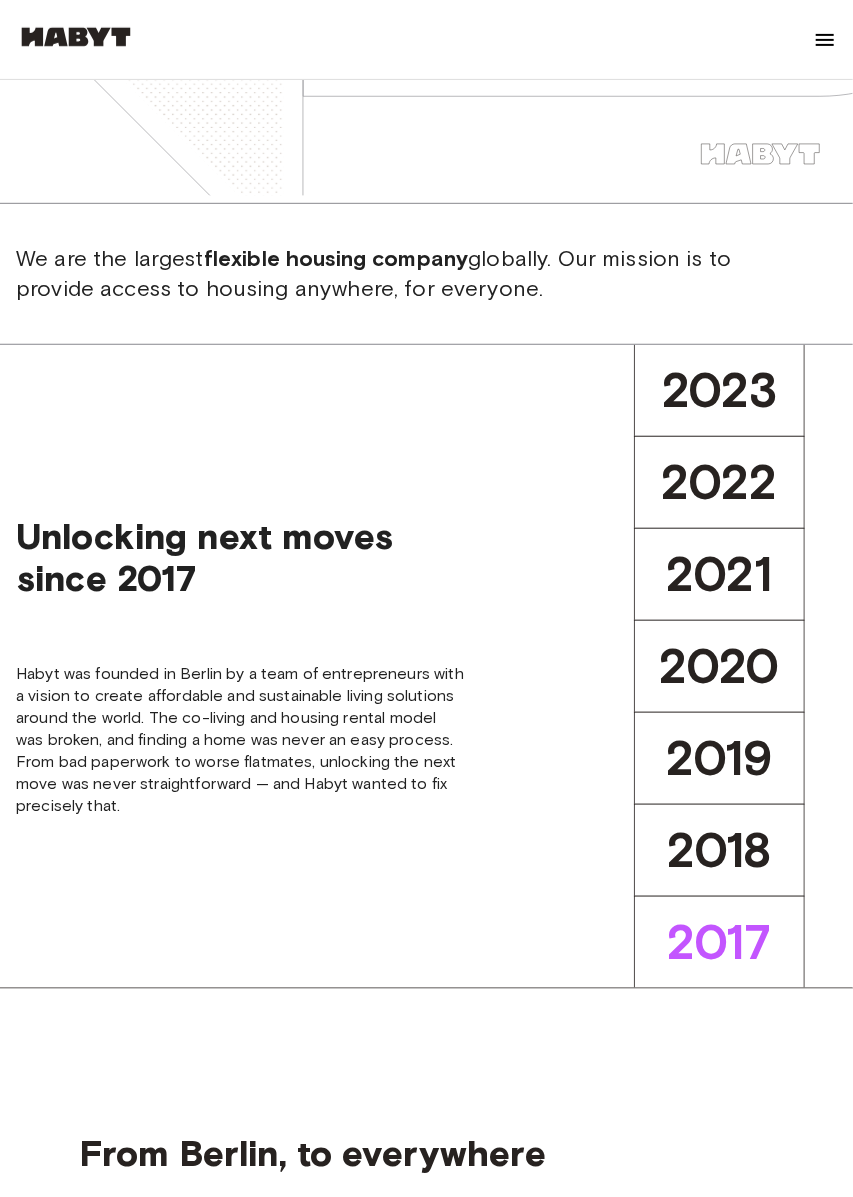 scroll, scrollTop: 0, scrollLeft: 0, axis: both 